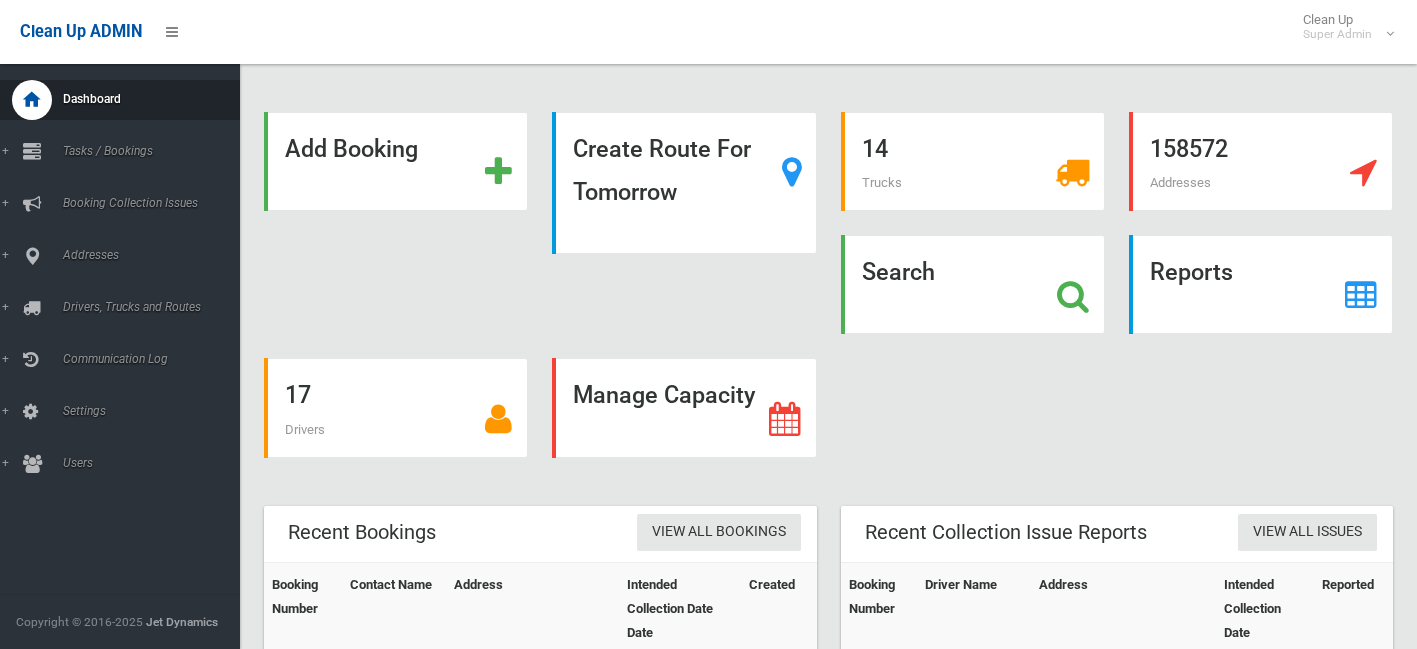 scroll, scrollTop: 0, scrollLeft: 0, axis: both 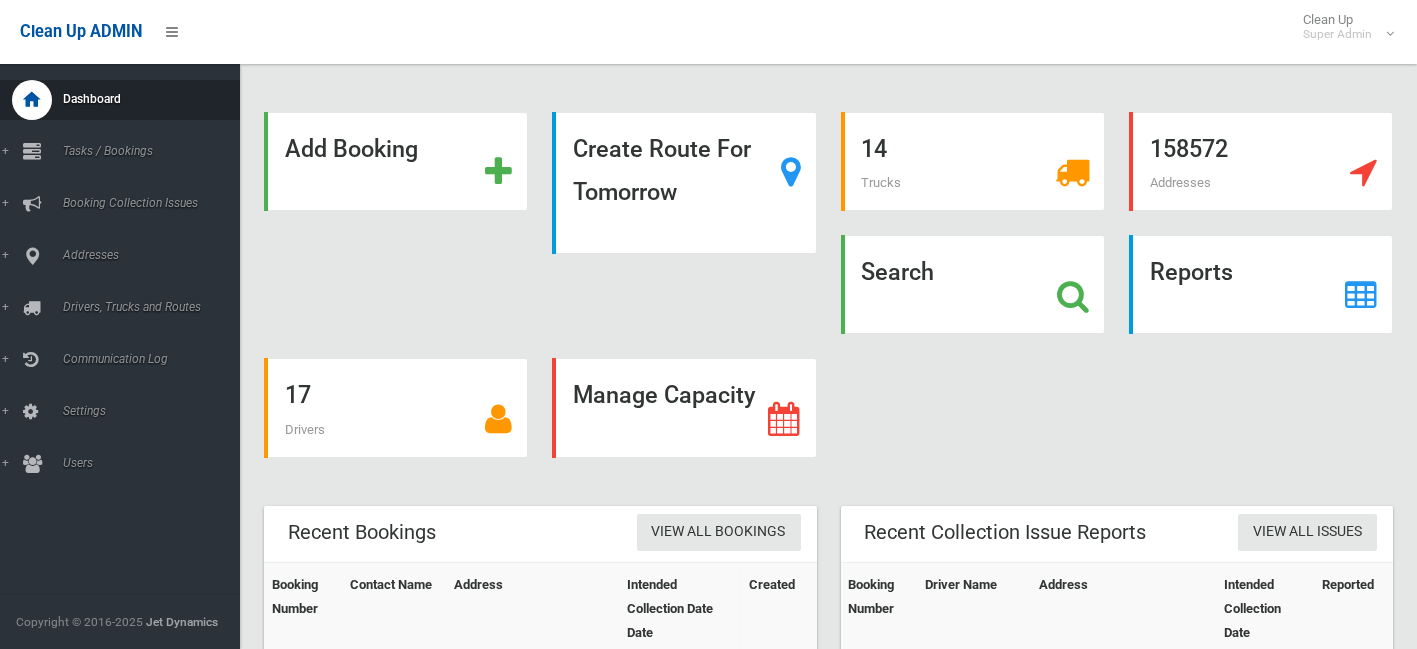 click on "Booking Collection Issues" at bounding box center (129, 152) 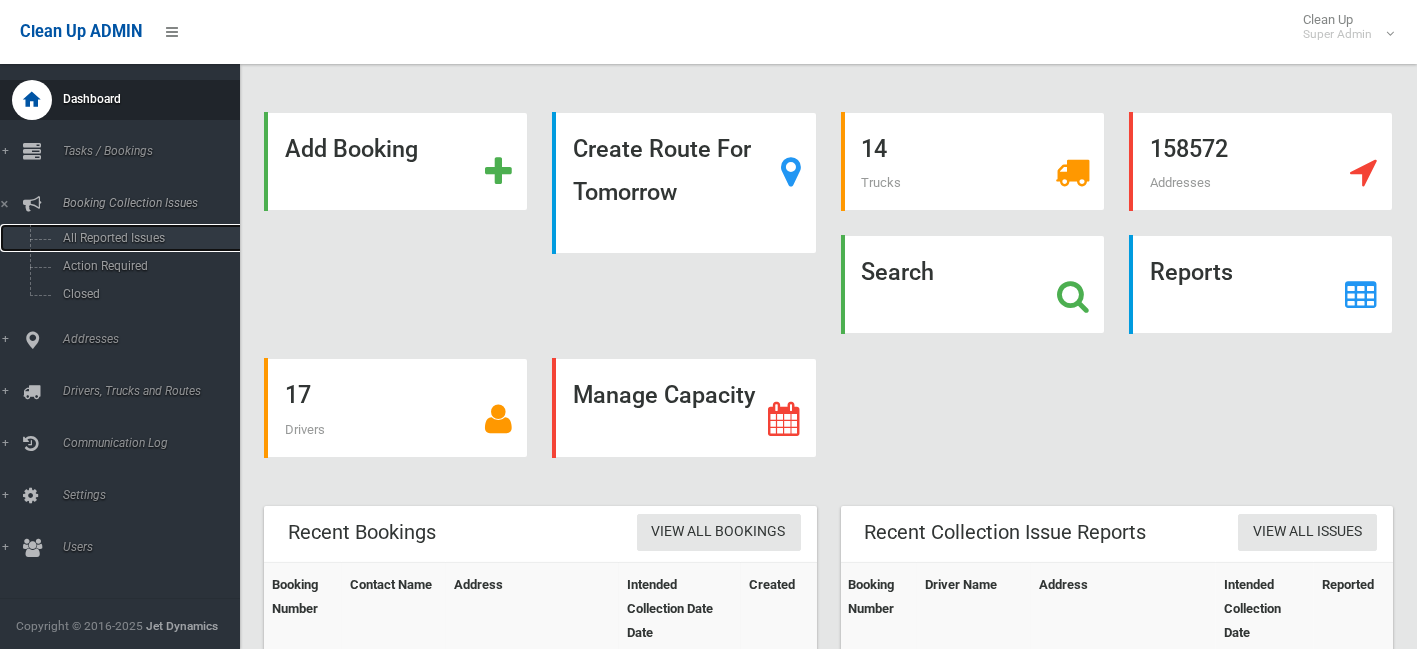 click on "All Reported Issues" at bounding box center (149, 238) 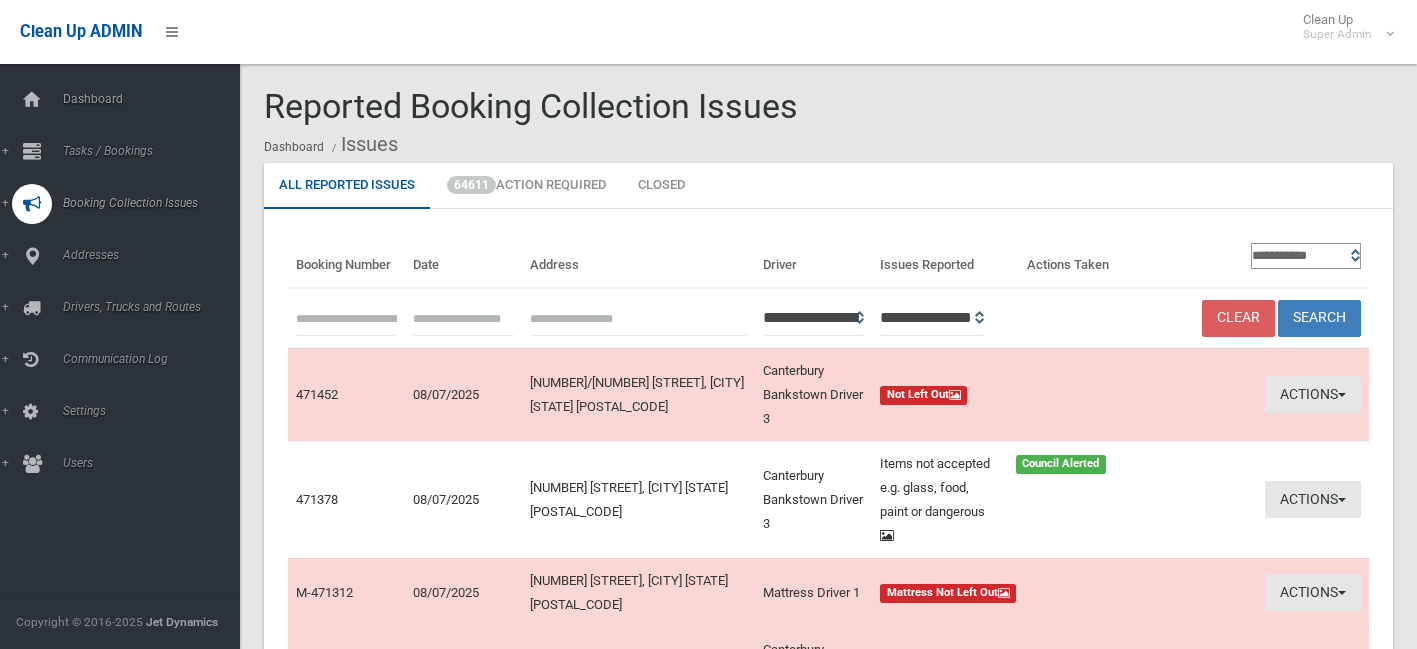 scroll, scrollTop: 0, scrollLeft: 0, axis: both 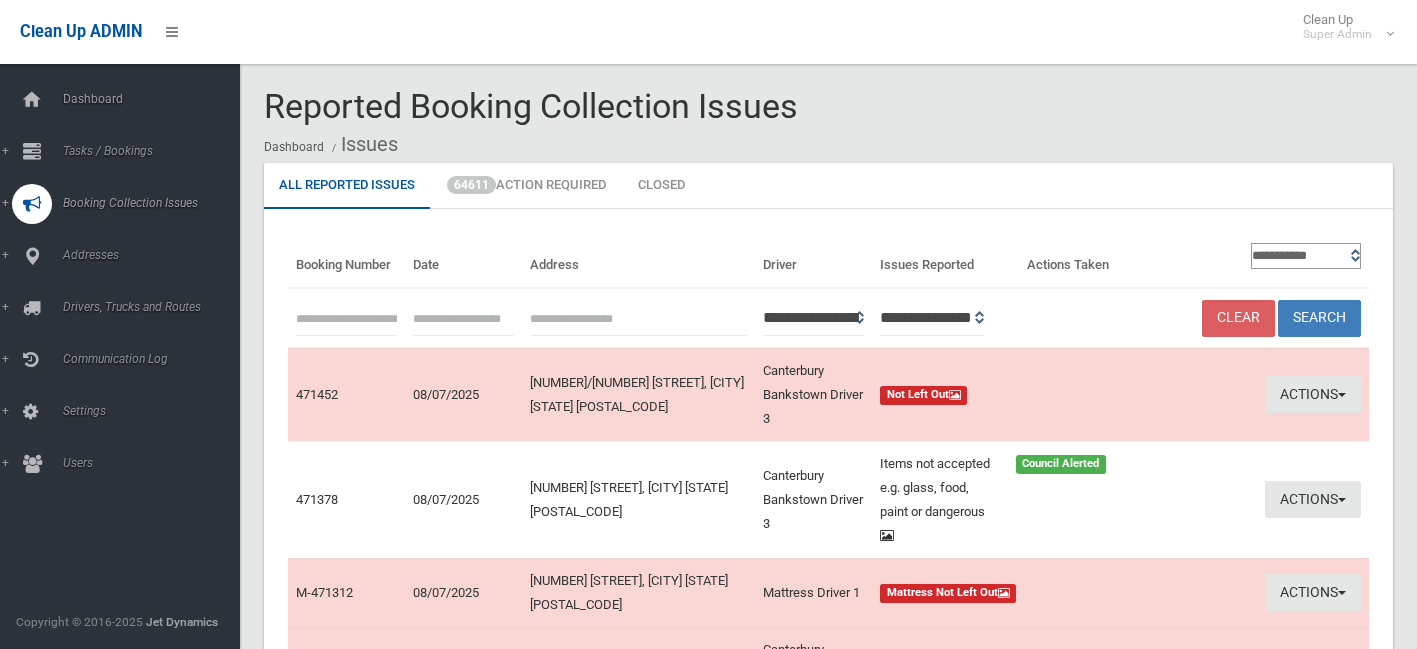 click on "Date" at bounding box center (463, 260) 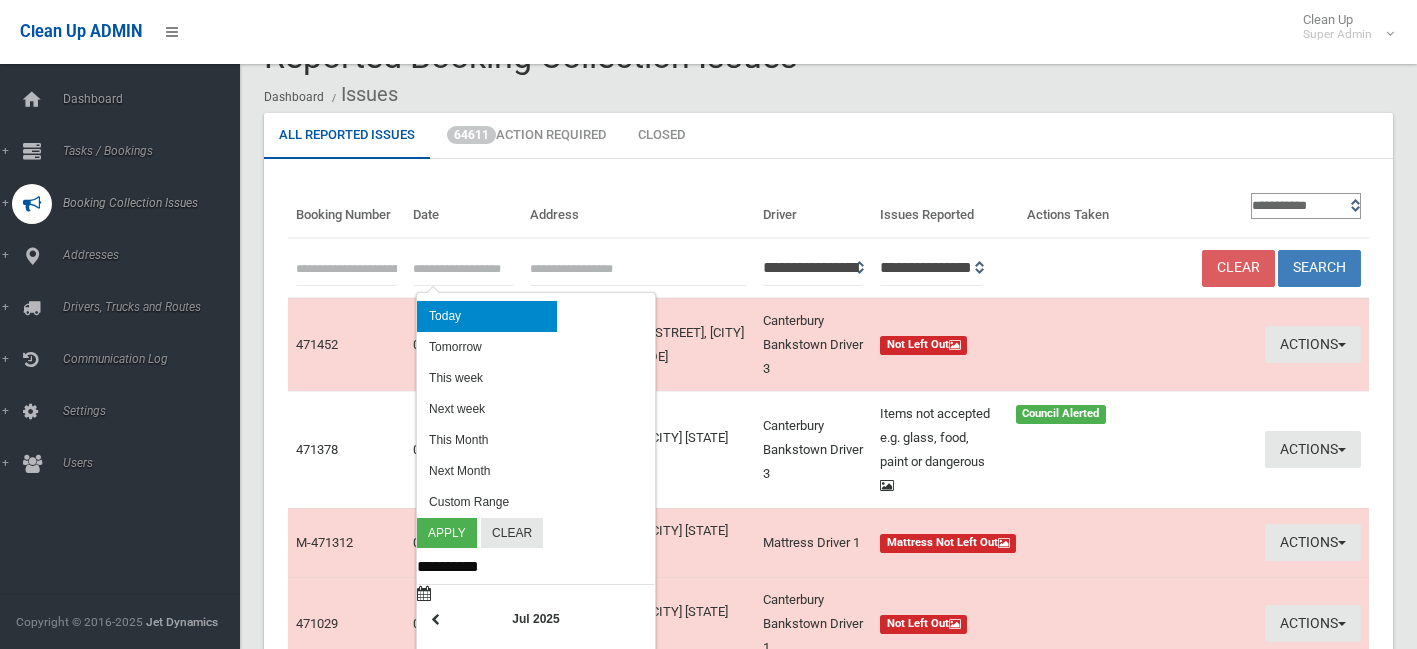 scroll, scrollTop: 114, scrollLeft: 0, axis: vertical 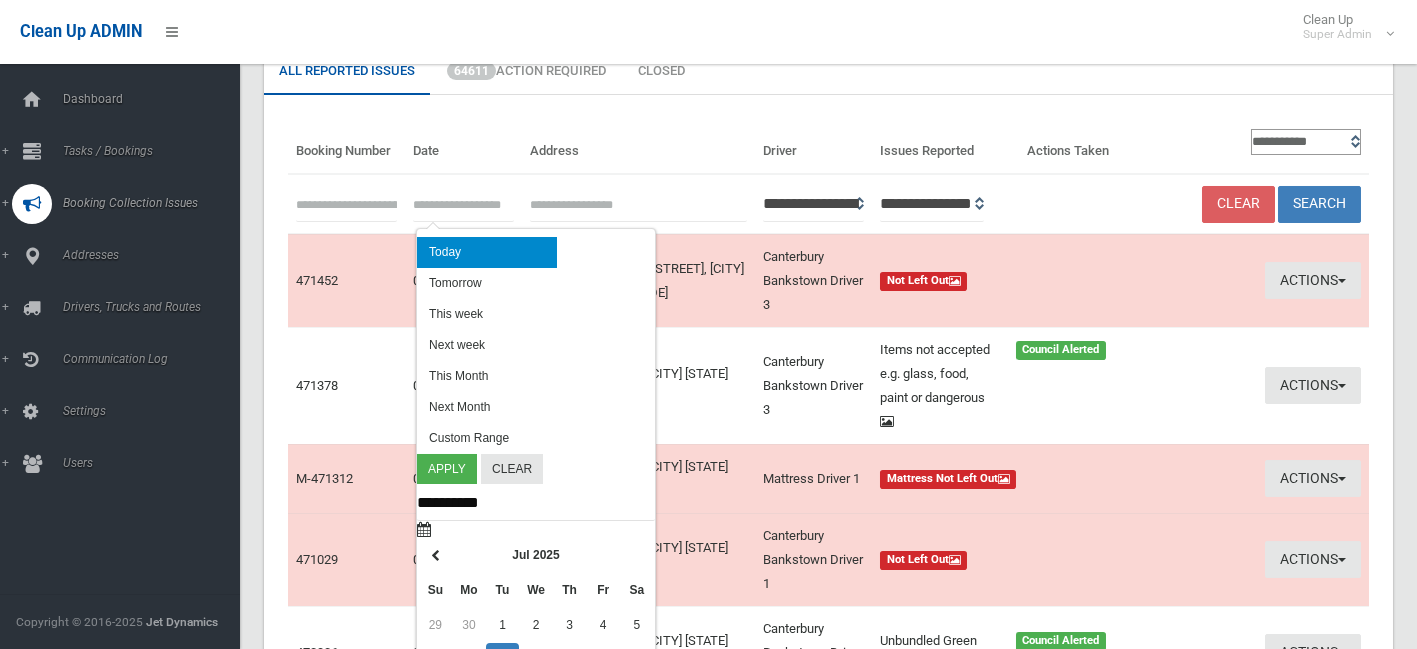click at bounding box center [436, 555] 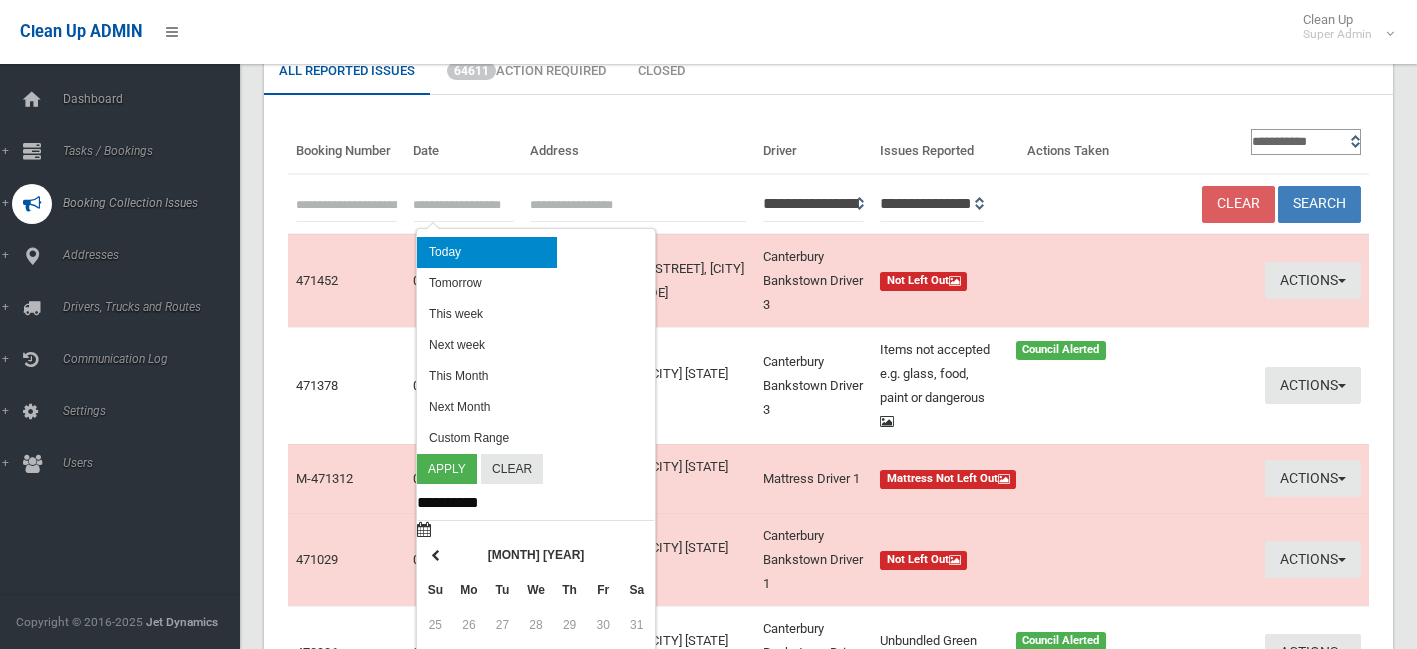 click at bounding box center (436, 555) 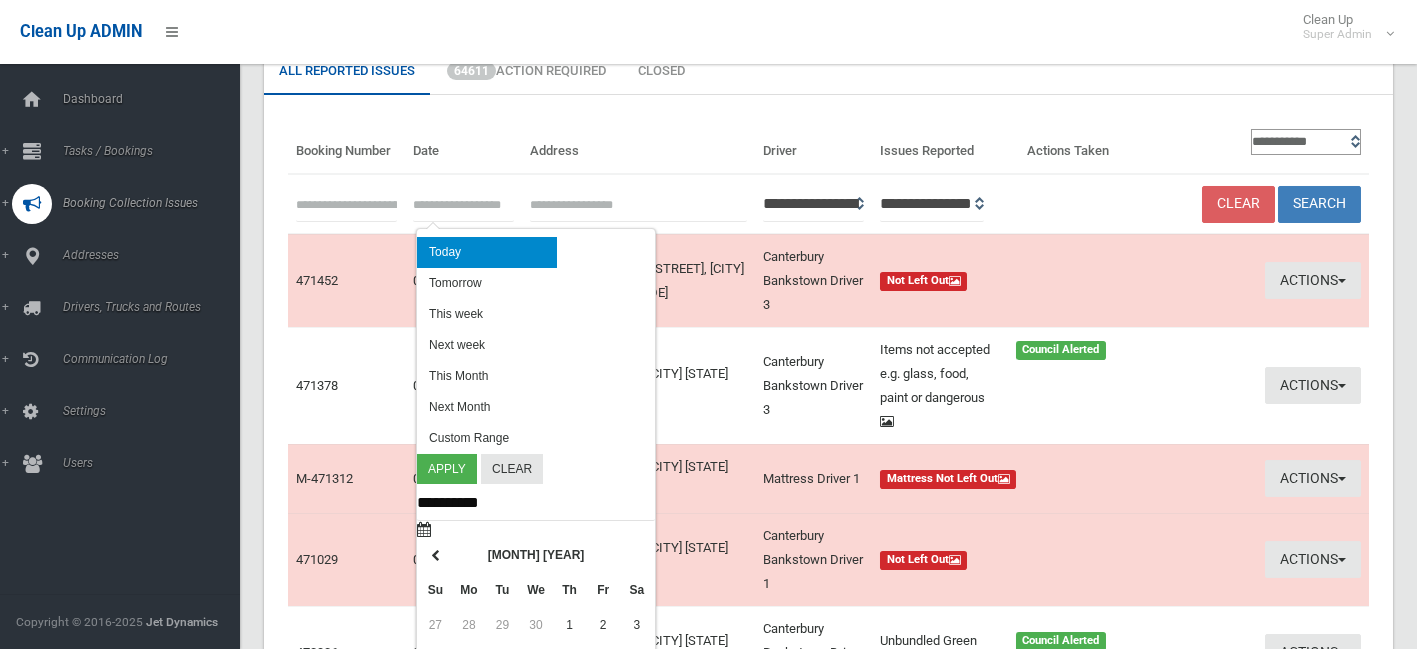 click at bounding box center [436, 555] 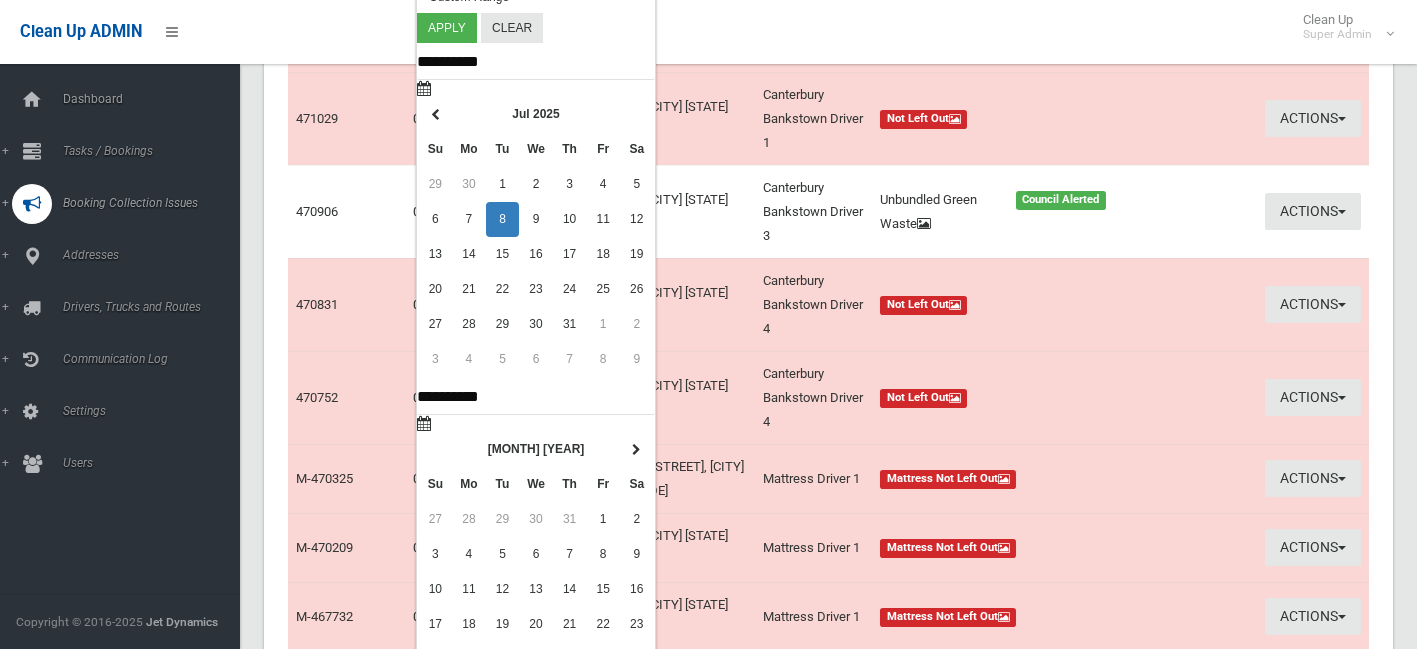 scroll, scrollTop: 457, scrollLeft: 0, axis: vertical 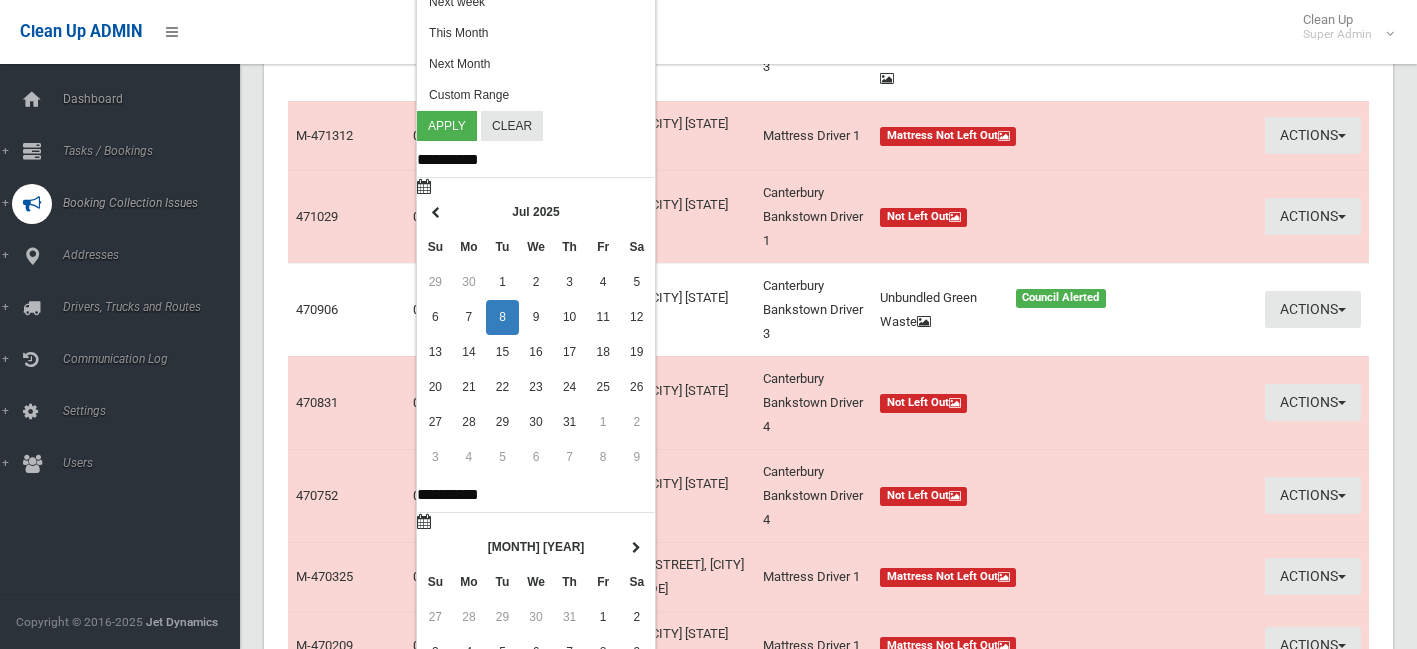 click at bounding box center [436, 212] 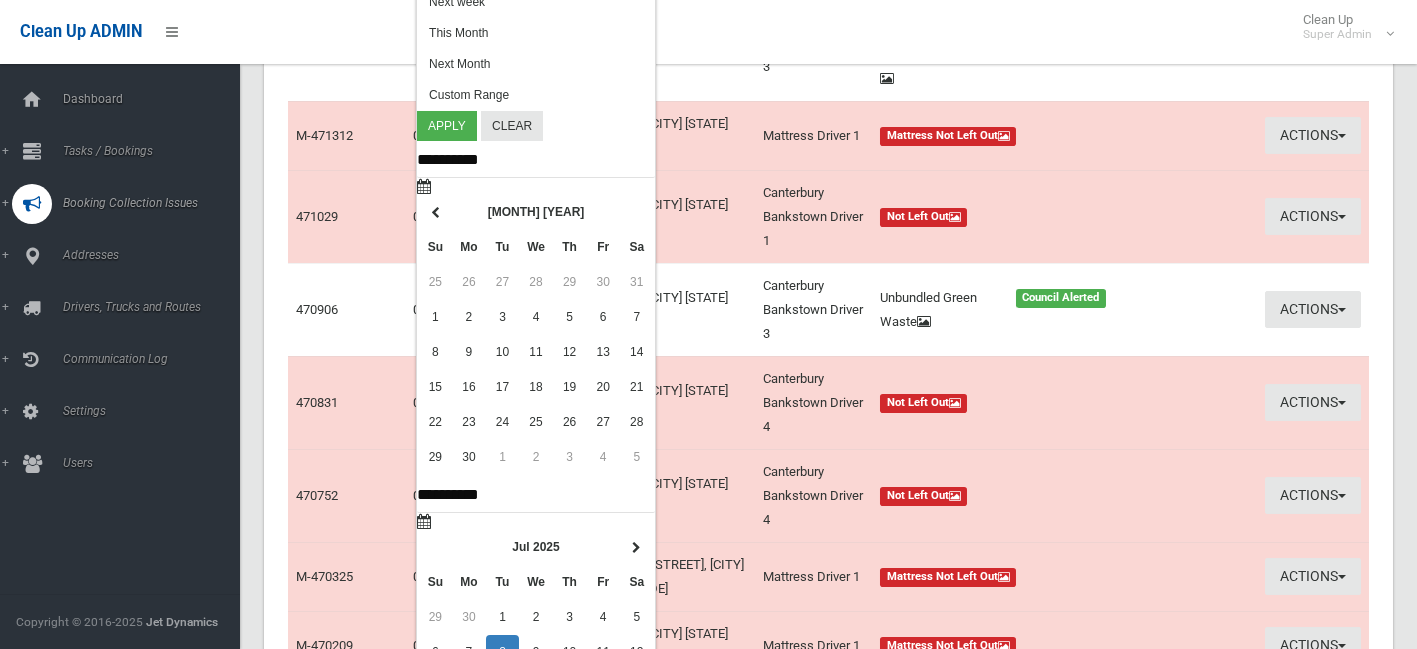 click at bounding box center (436, 212) 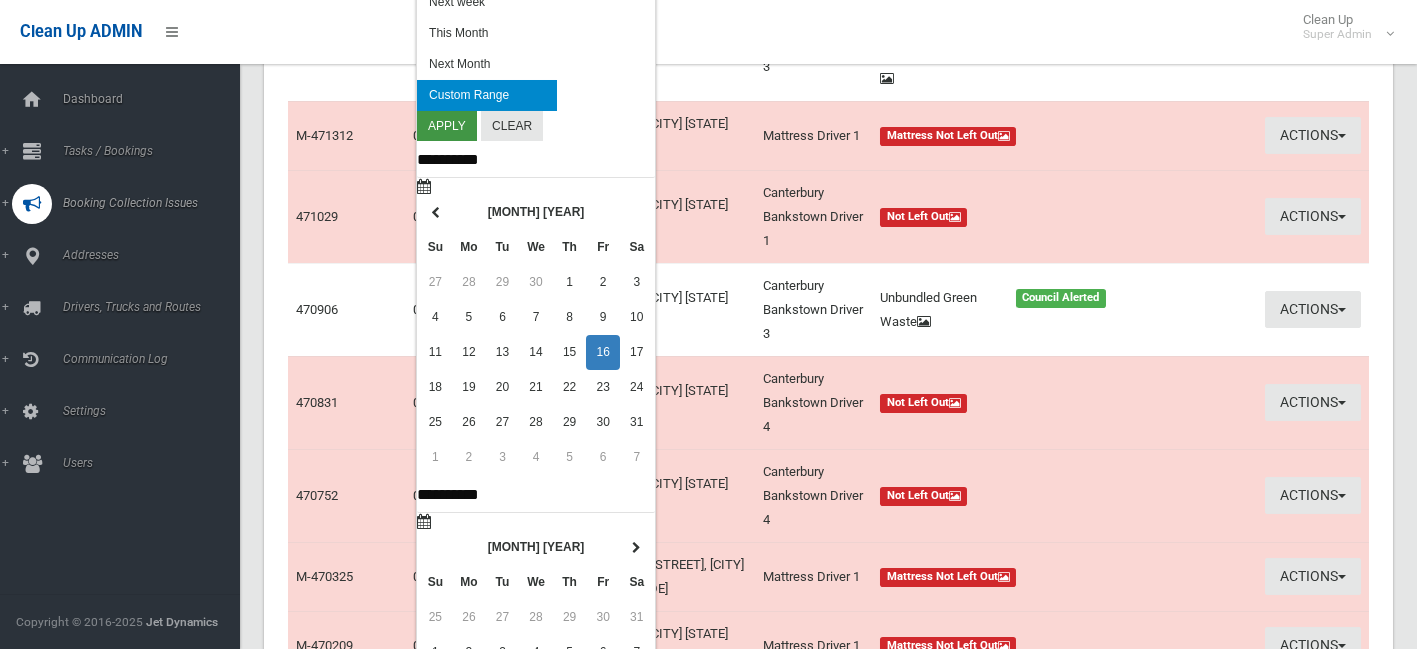 click on "Apply" at bounding box center (447, 126) 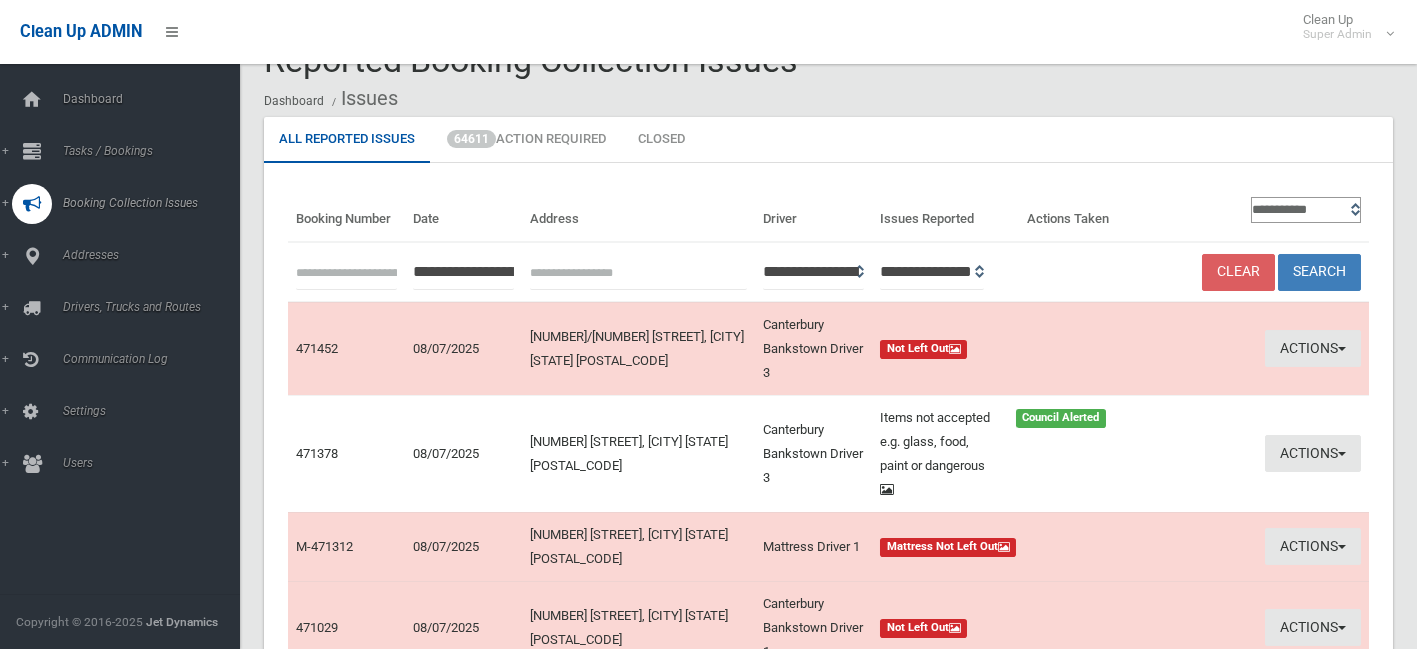scroll, scrollTop: 30, scrollLeft: 0, axis: vertical 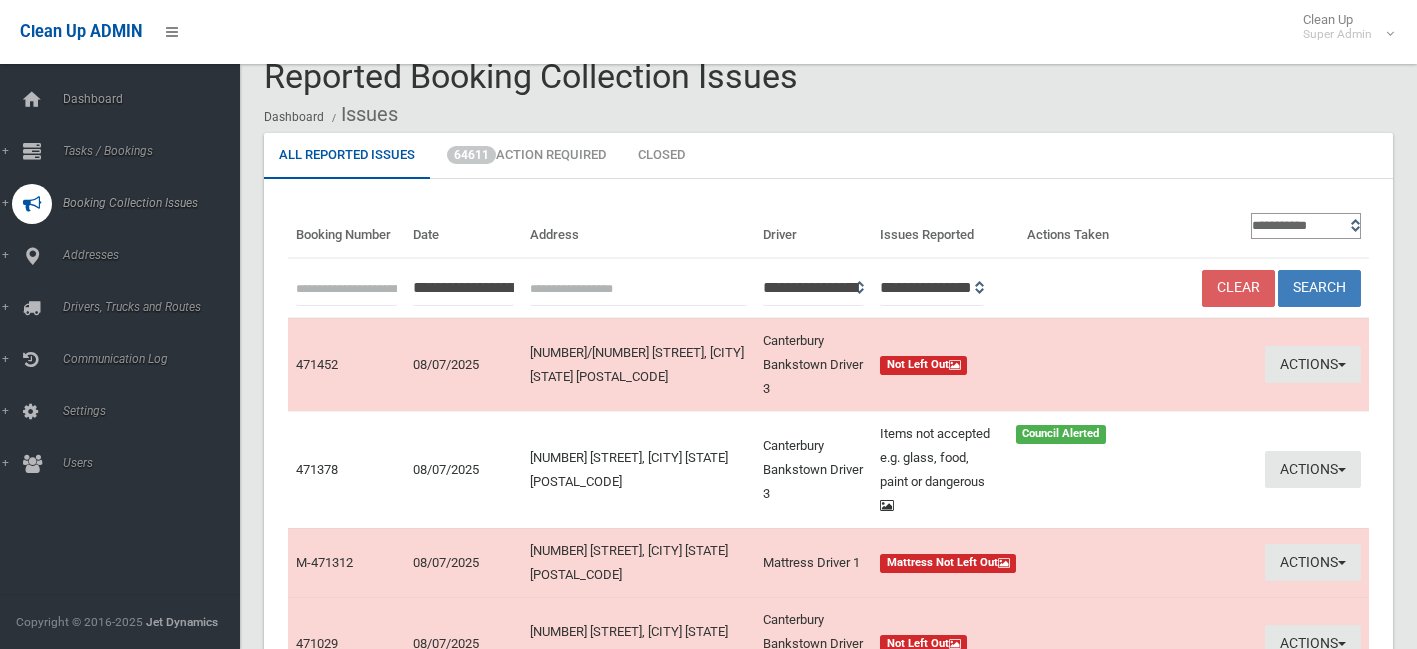 click on "Clear
Search" at bounding box center (1252, 287) 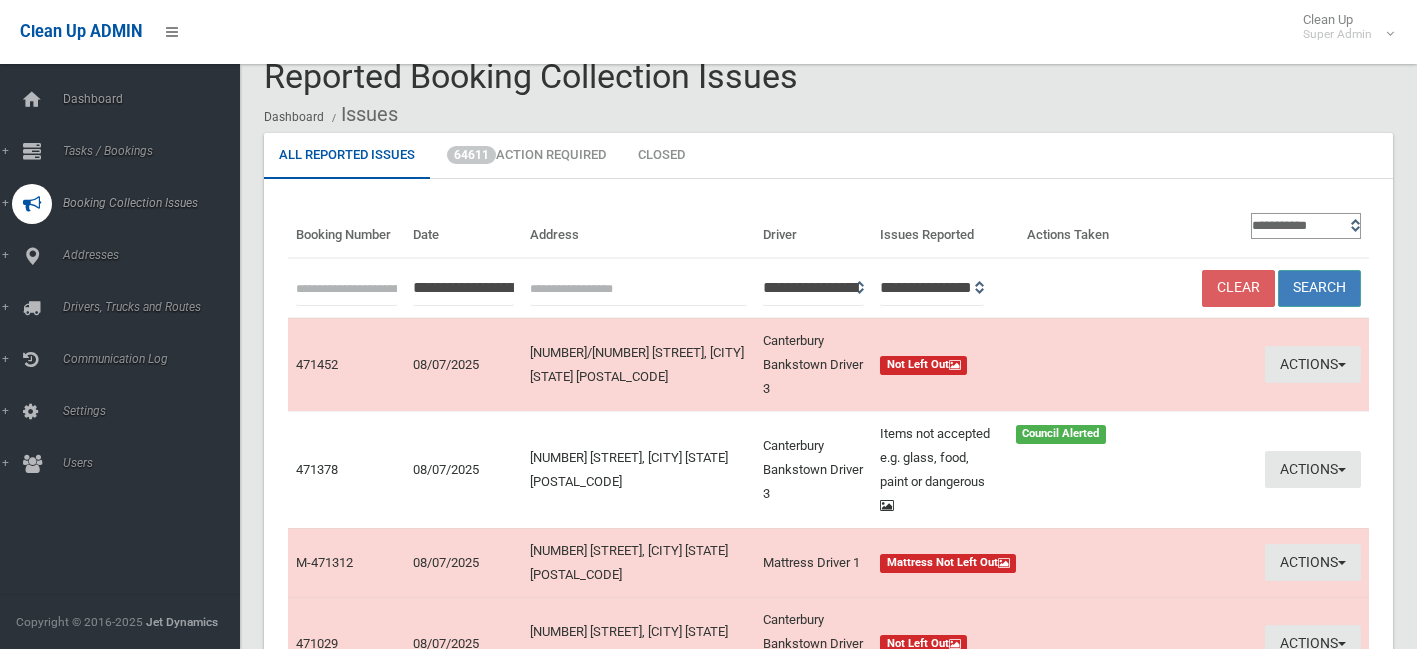 click on "Search" at bounding box center [1319, 288] 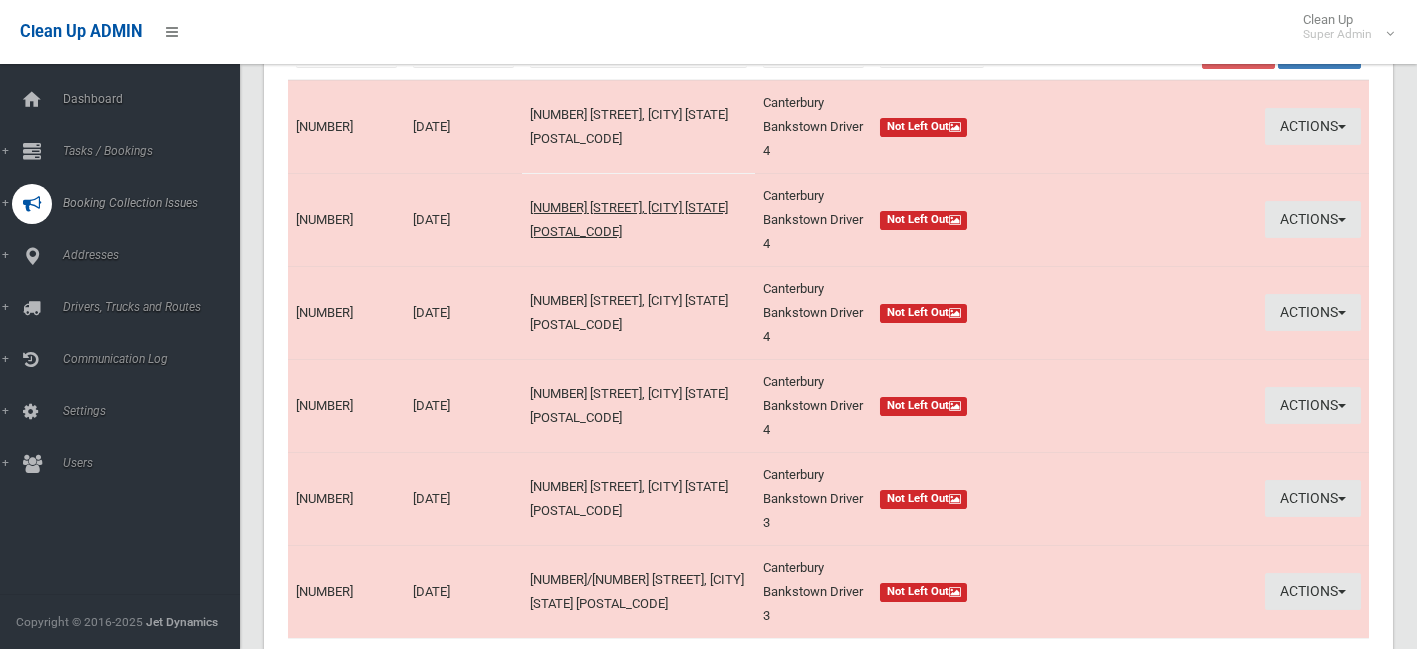 scroll, scrollTop: 92, scrollLeft: 0, axis: vertical 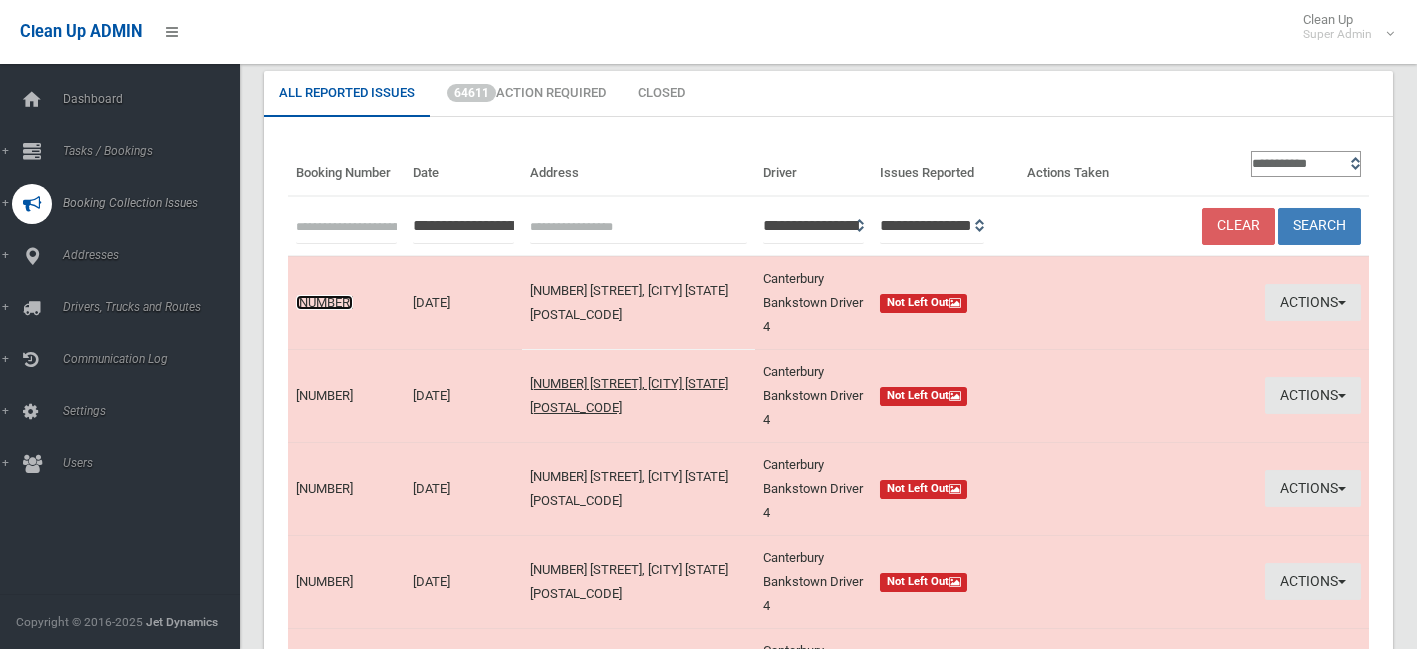 click on "[NUMBER]" at bounding box center (324, 302) 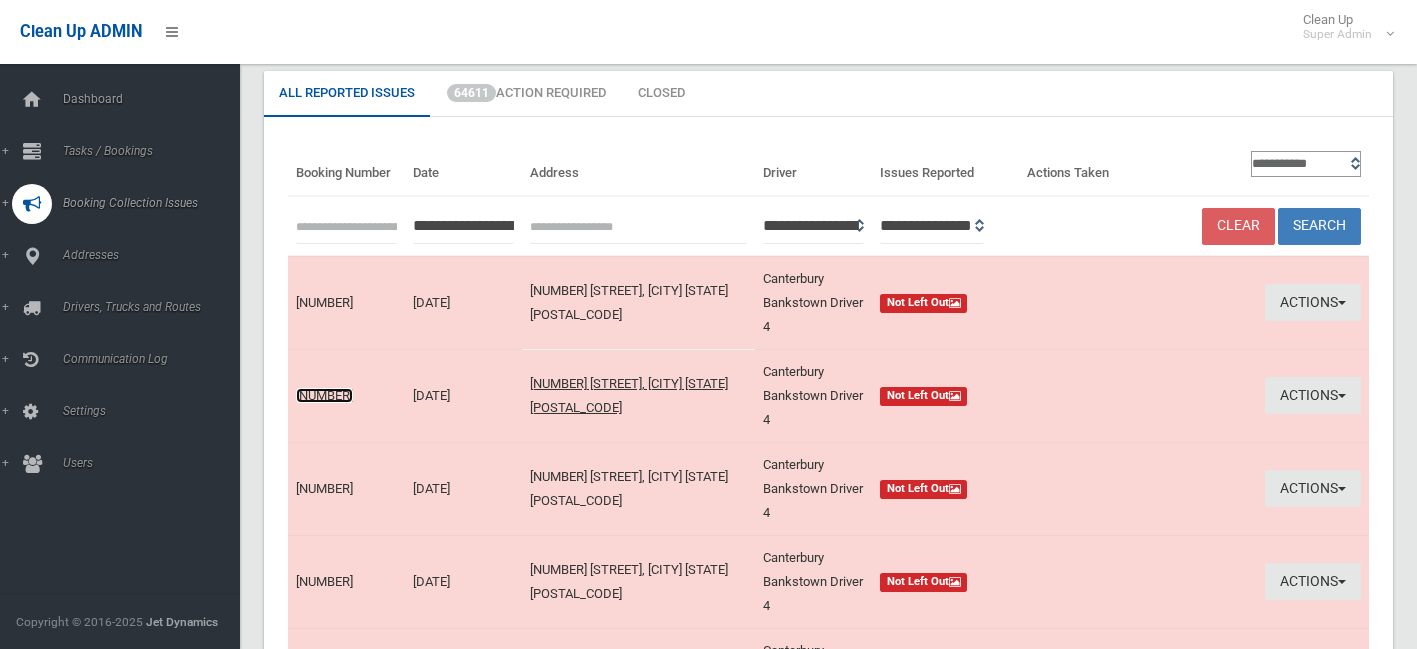 click on "462244" at bounding box center (324, 395) 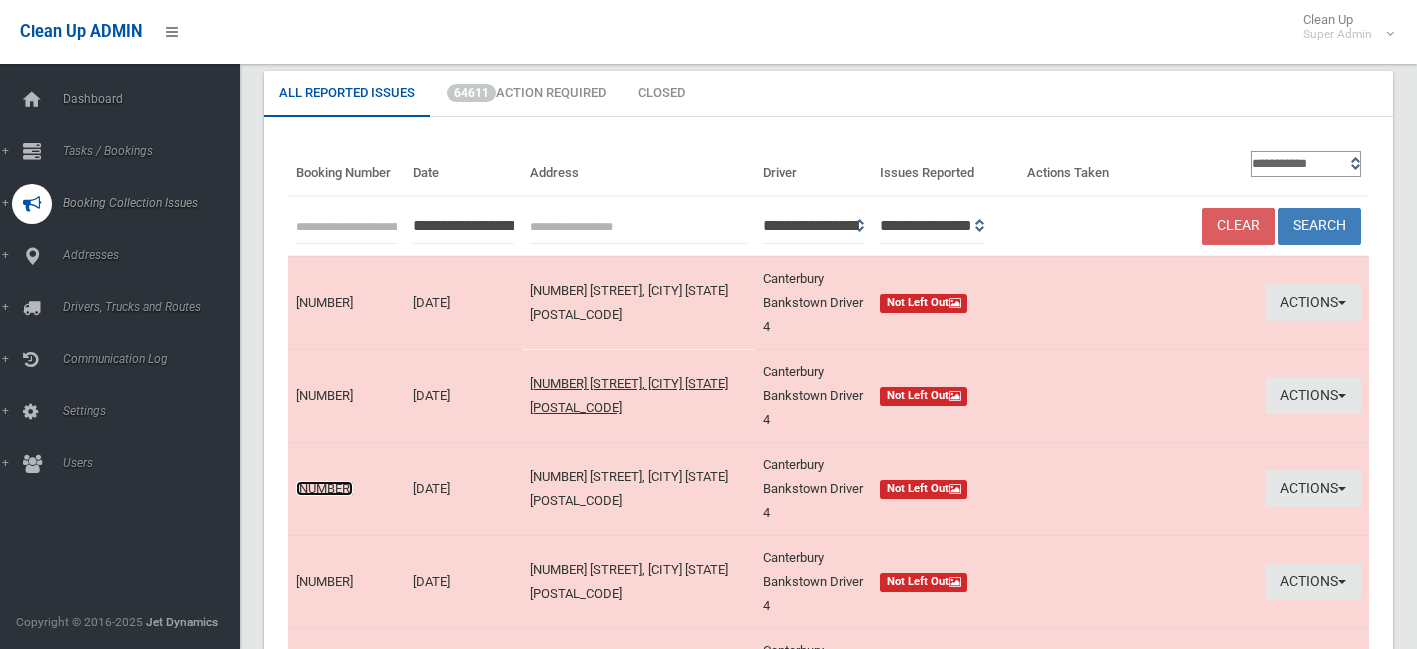 click on "456710" at bounding box center [324, 488] 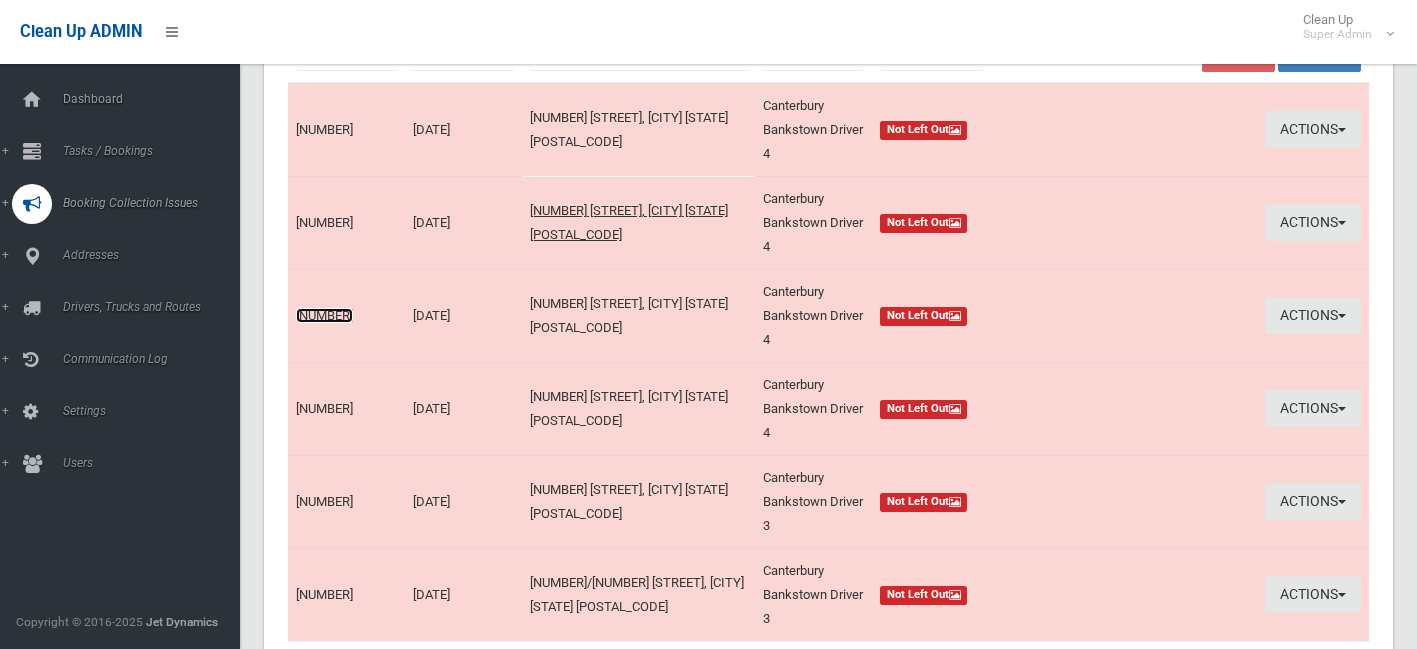 scroll, scrollTop: 283, scrollLeft: 0, axis: vertical 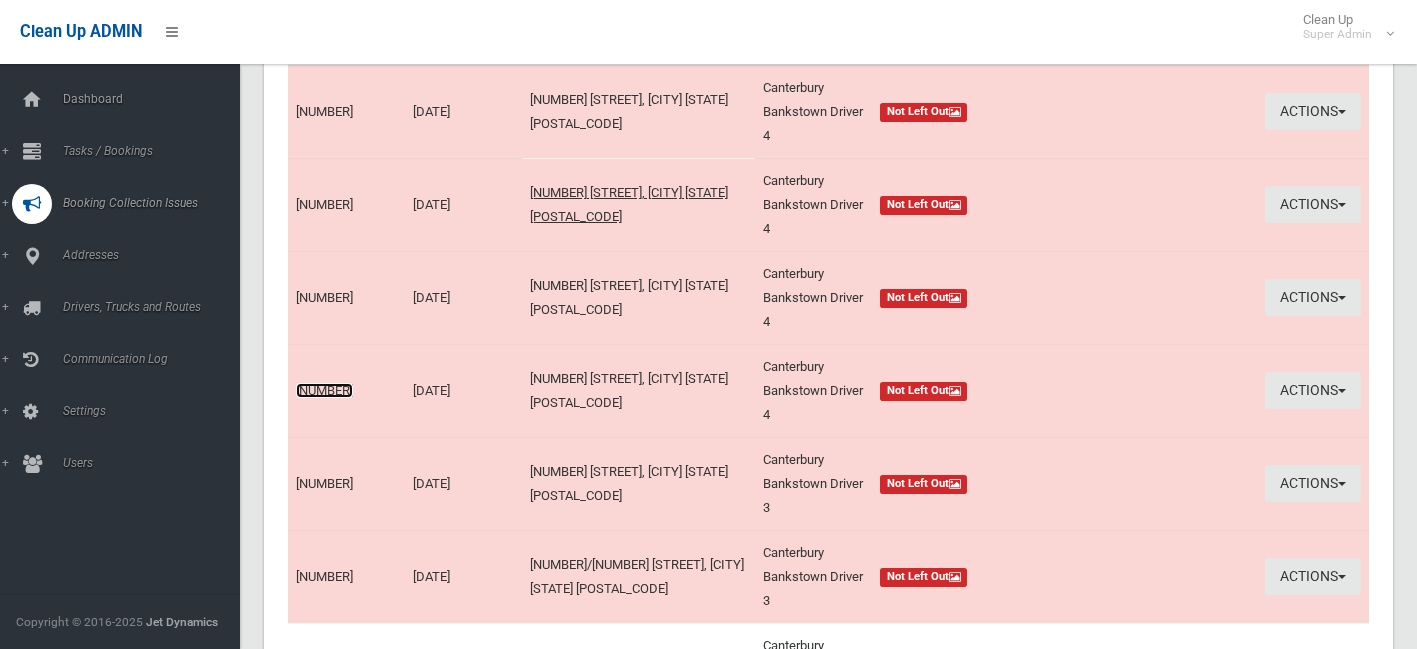 click on "456962" at bounding box center [324, 390] 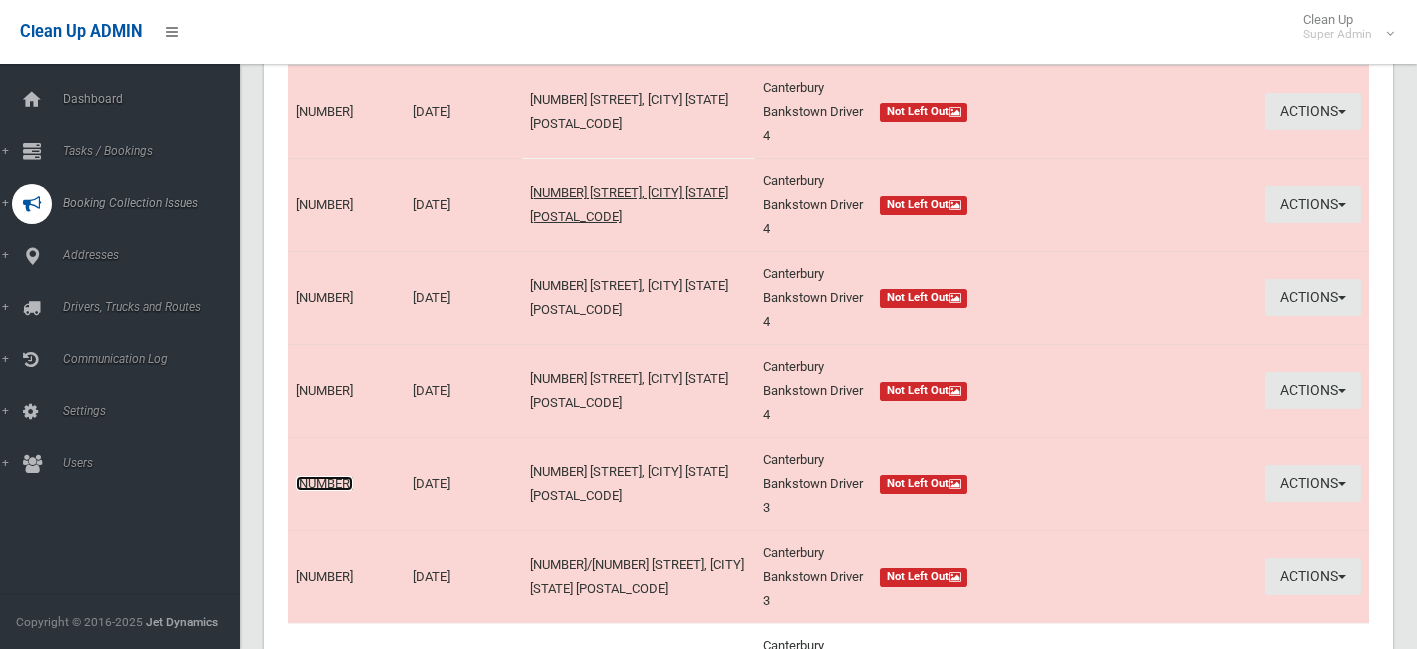 click on "456539" at bounding box center (324, 483) 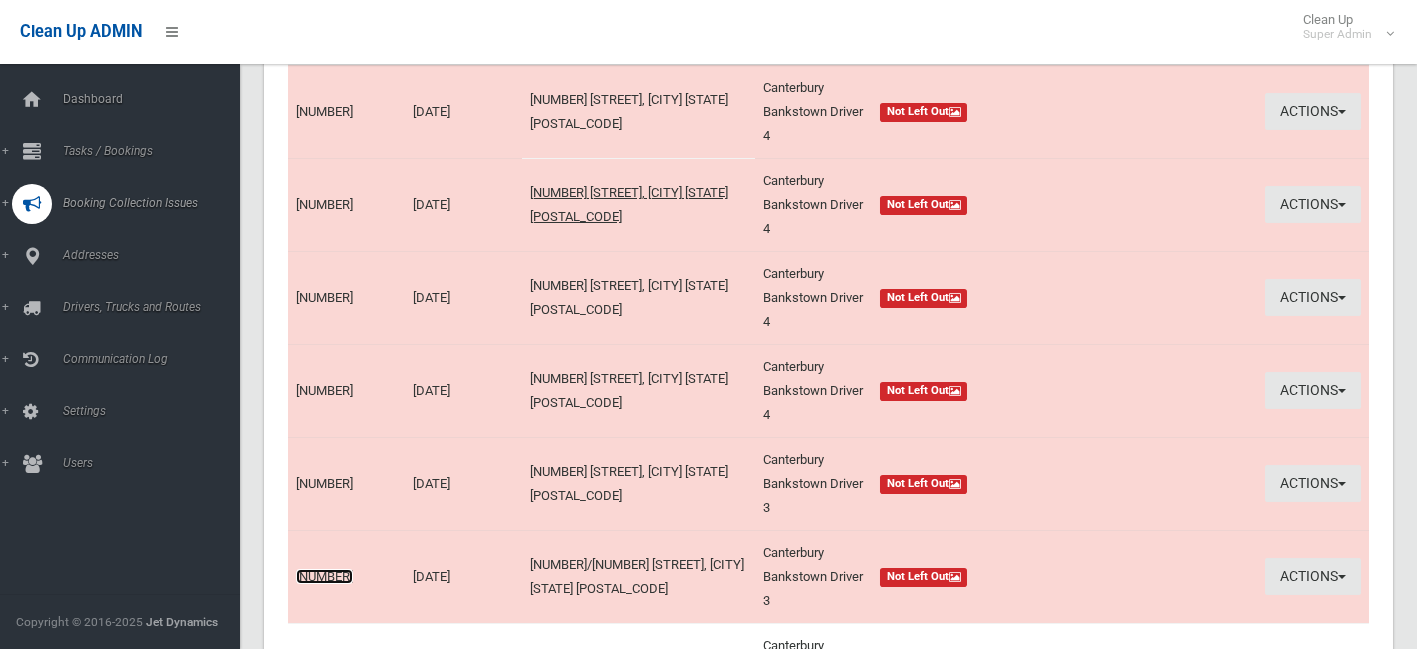 click on "456671" at bounding box center (324, 576) 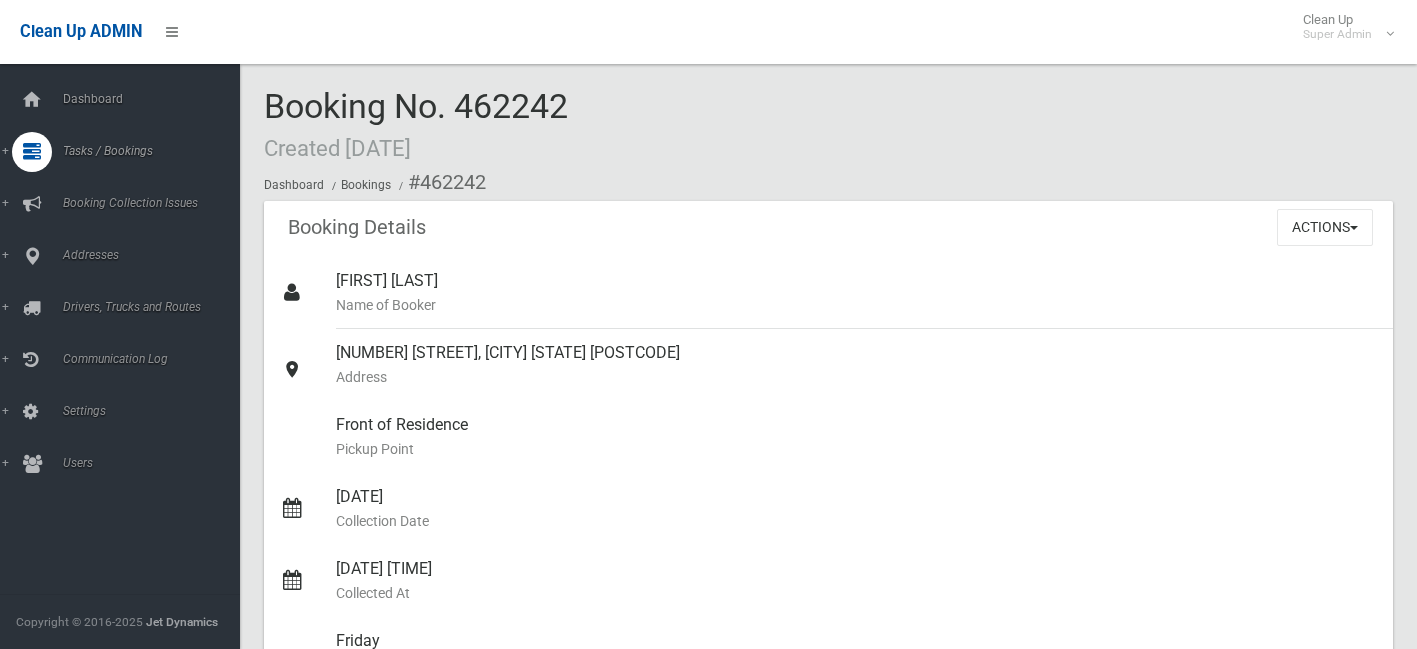 scroll, scrollTop: 0, scrollLeft: 0, axis: both 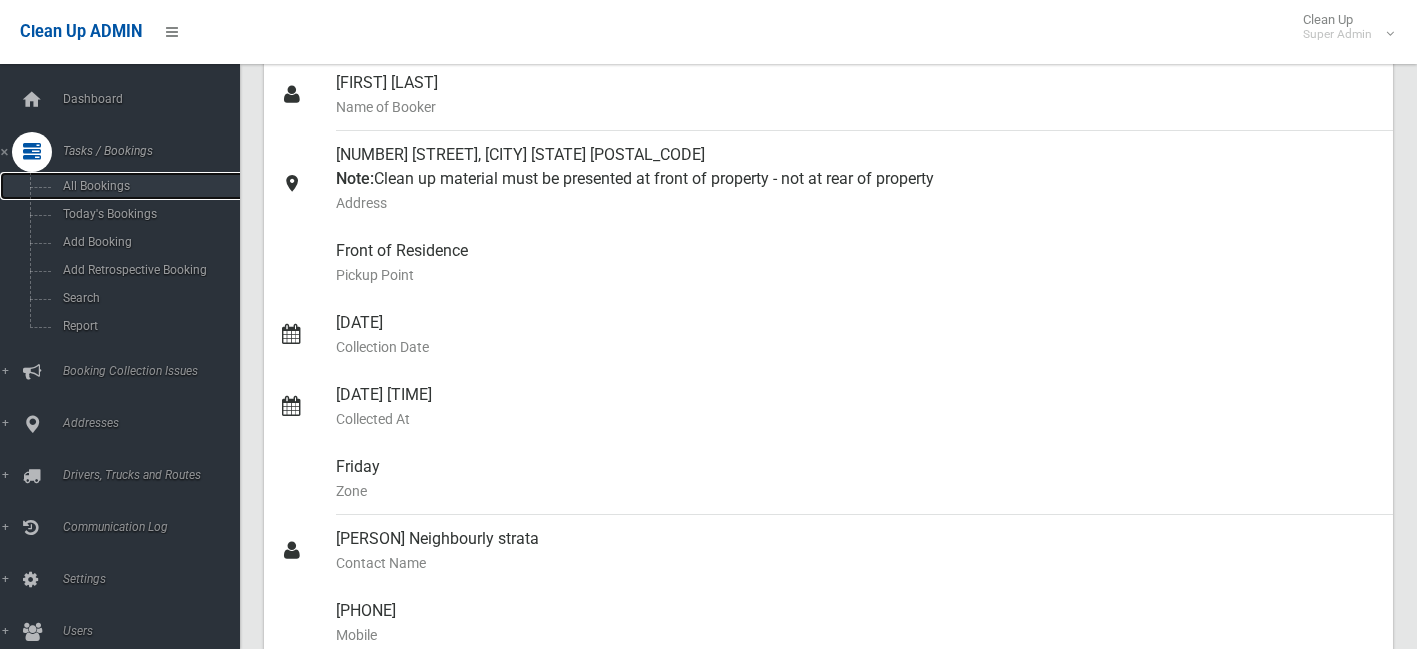 click on "All Bookings" at bounding box center (149, 186) 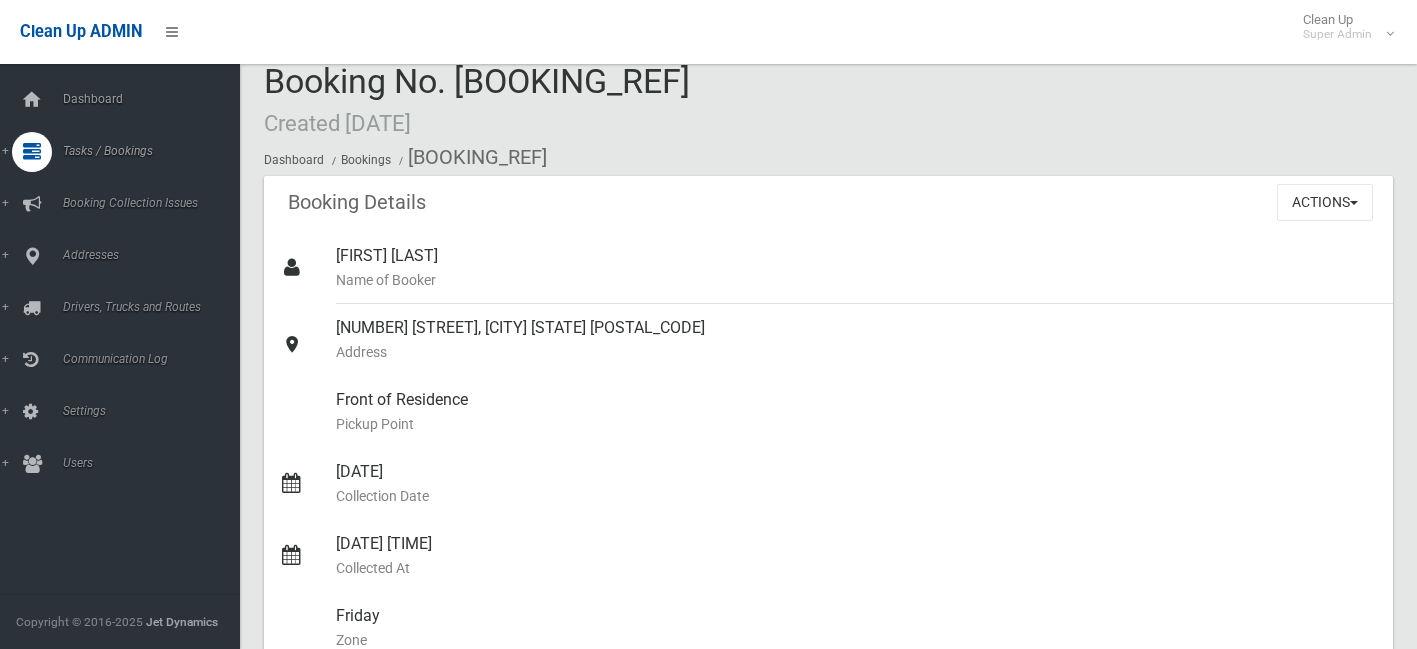 scroll, scrollTop: 0, scrollLeft: 0, axis: both 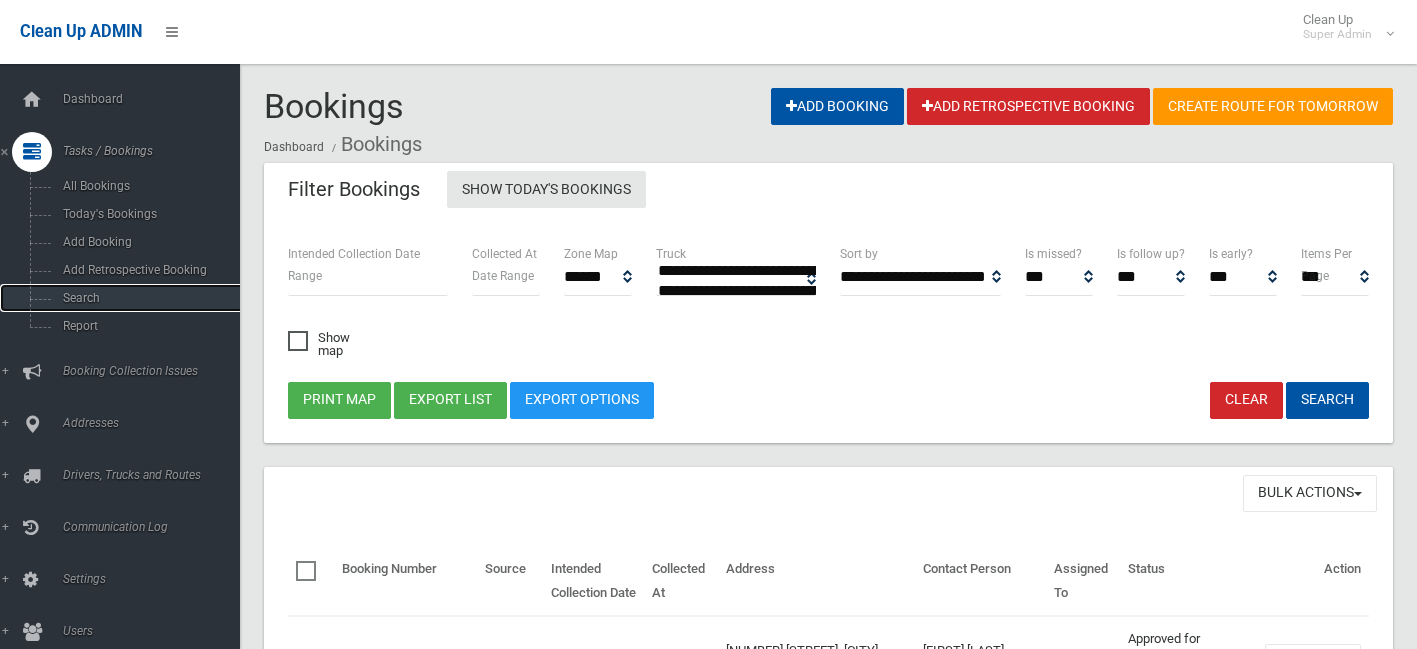 click on "Search" at bounding box center (149, 298) 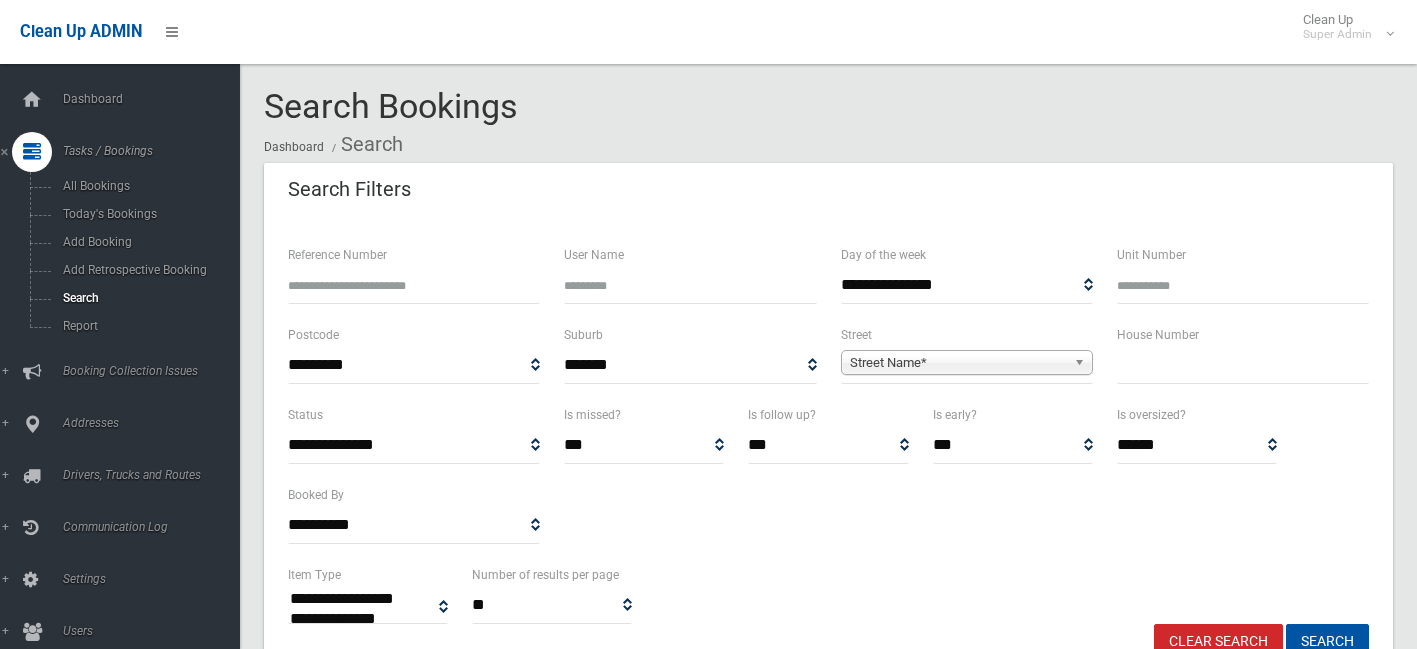 scroll, scrollTop: 0, scrollLeft: 0, axis: both 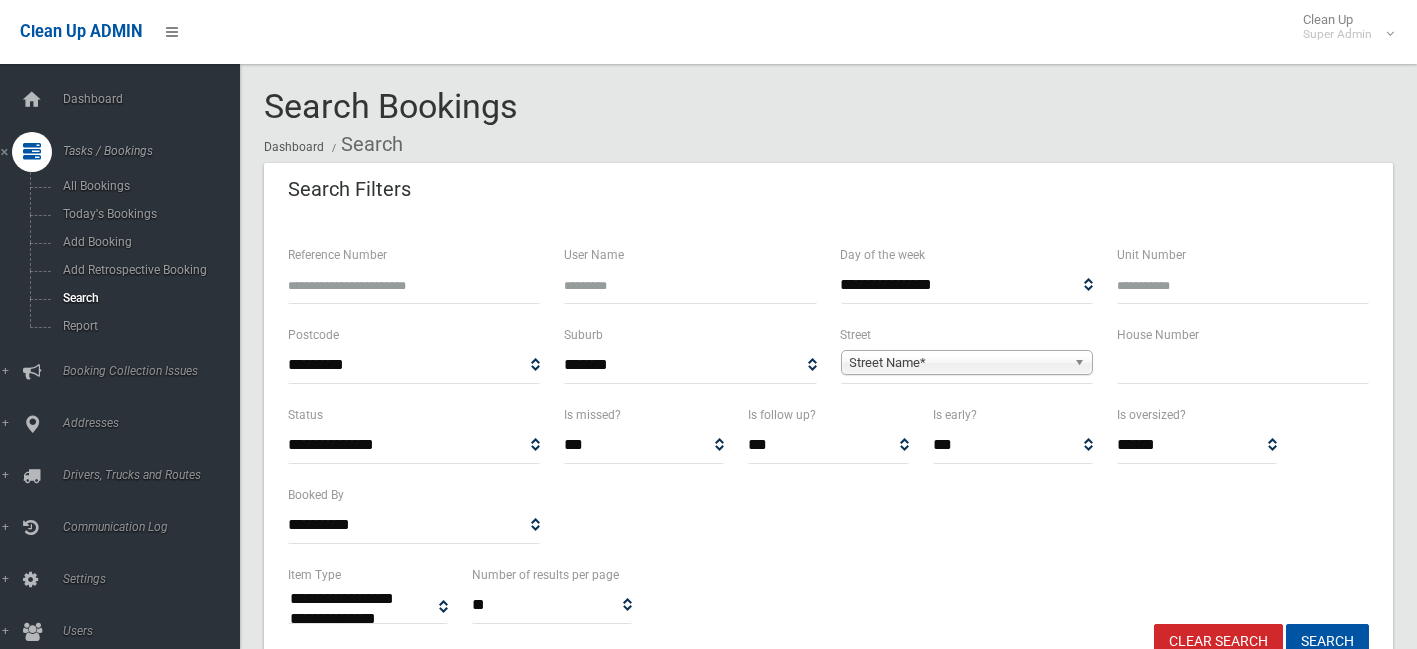 click on "Street Name*" at bounding box center [958, 363] 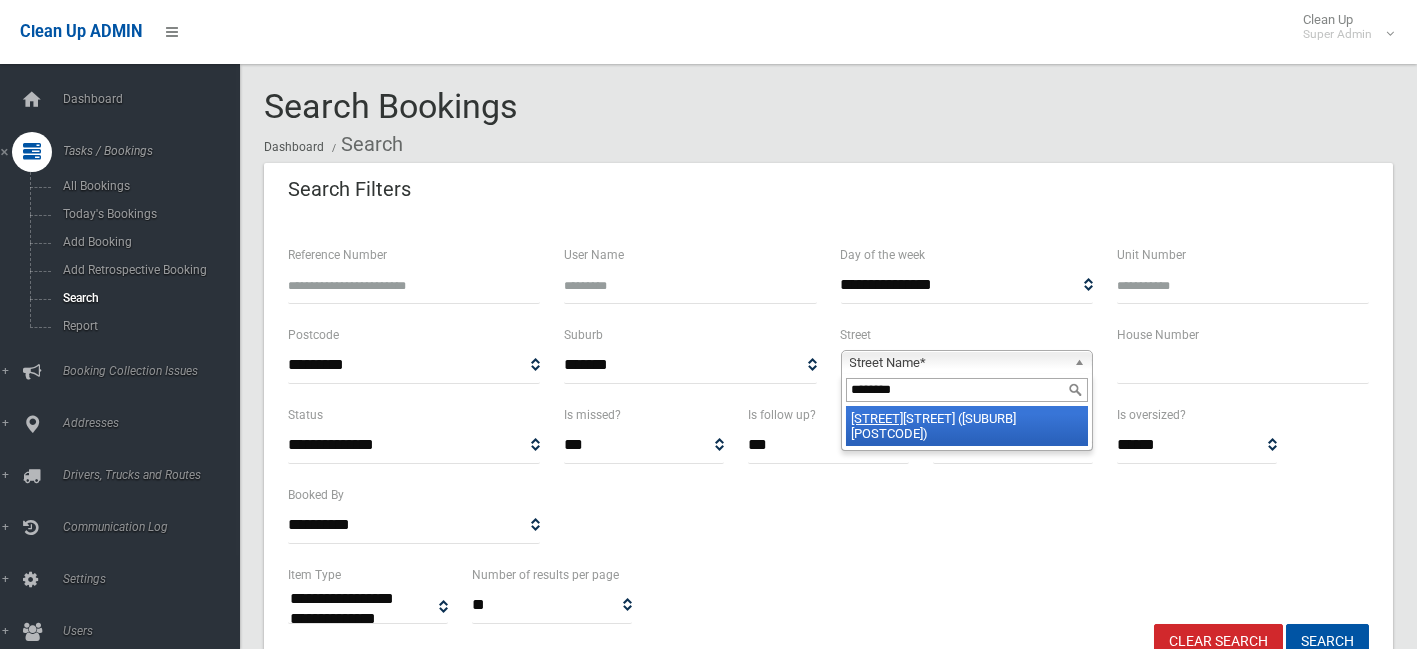 type on "********" 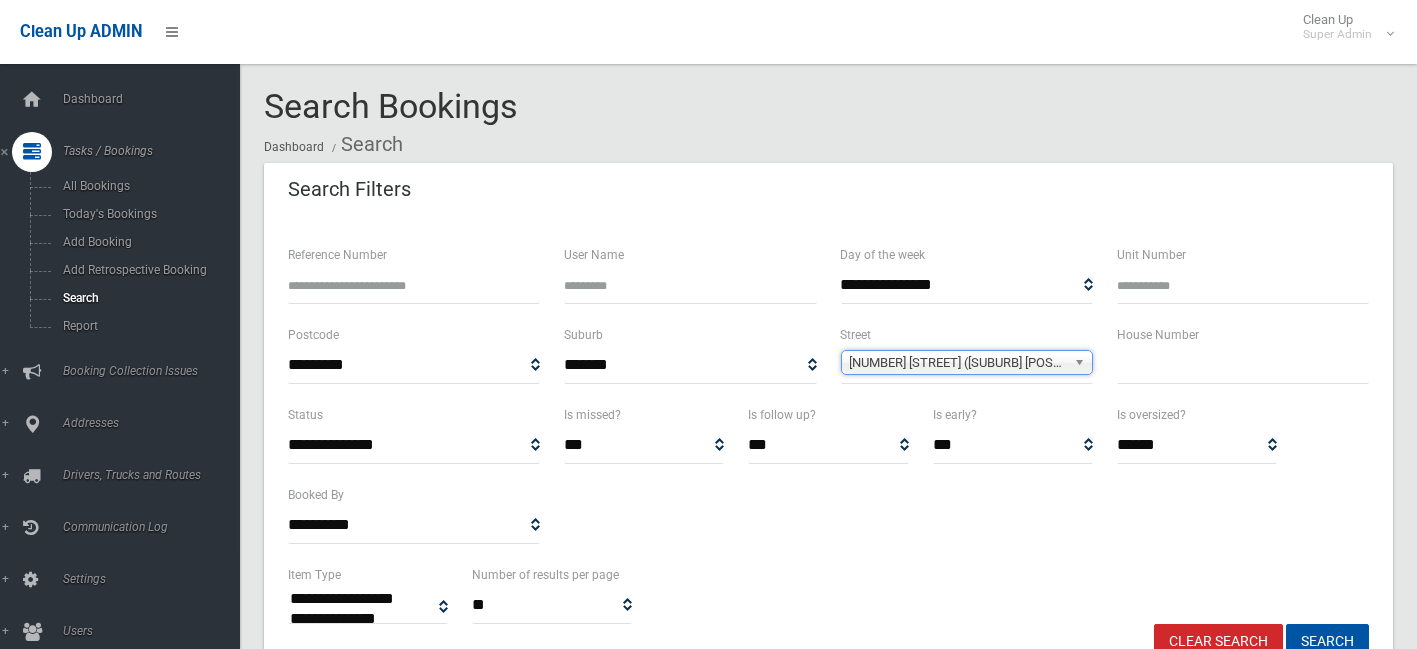 click at bounding box center (1243, 365) 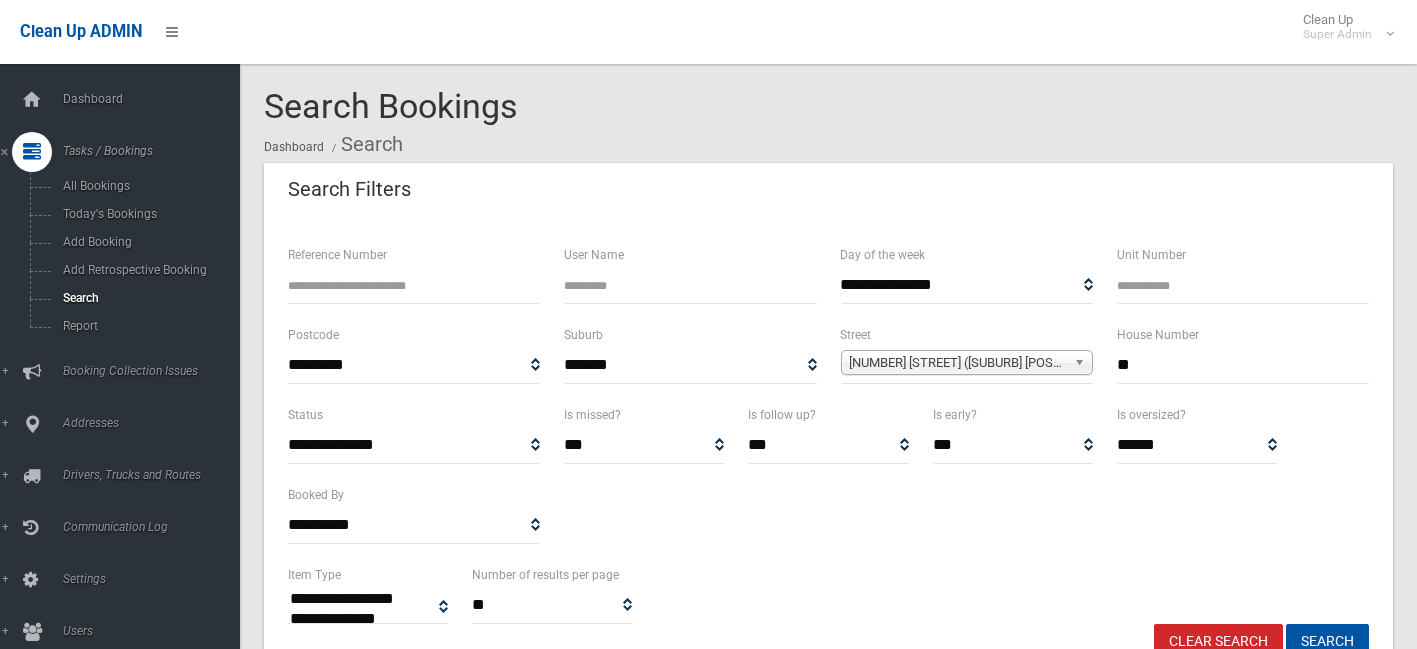 type on "**" 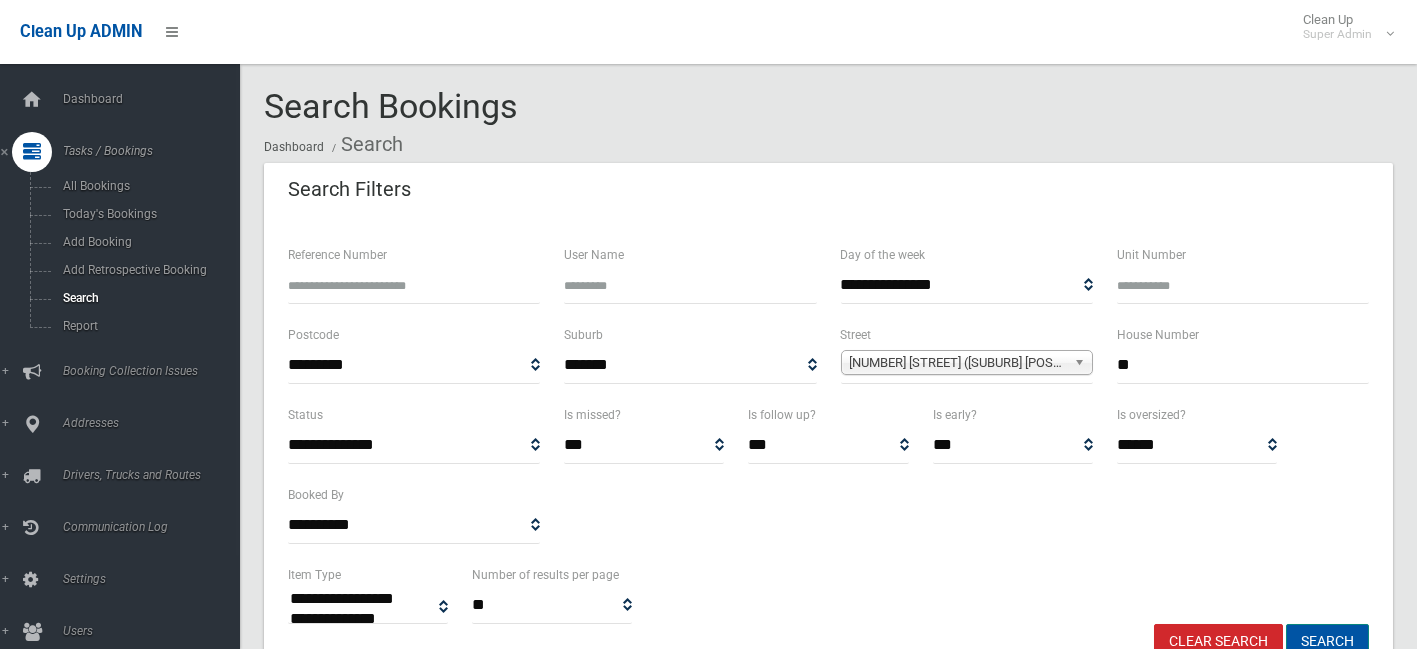 click on "Search" at bounding box center (1327, 642) 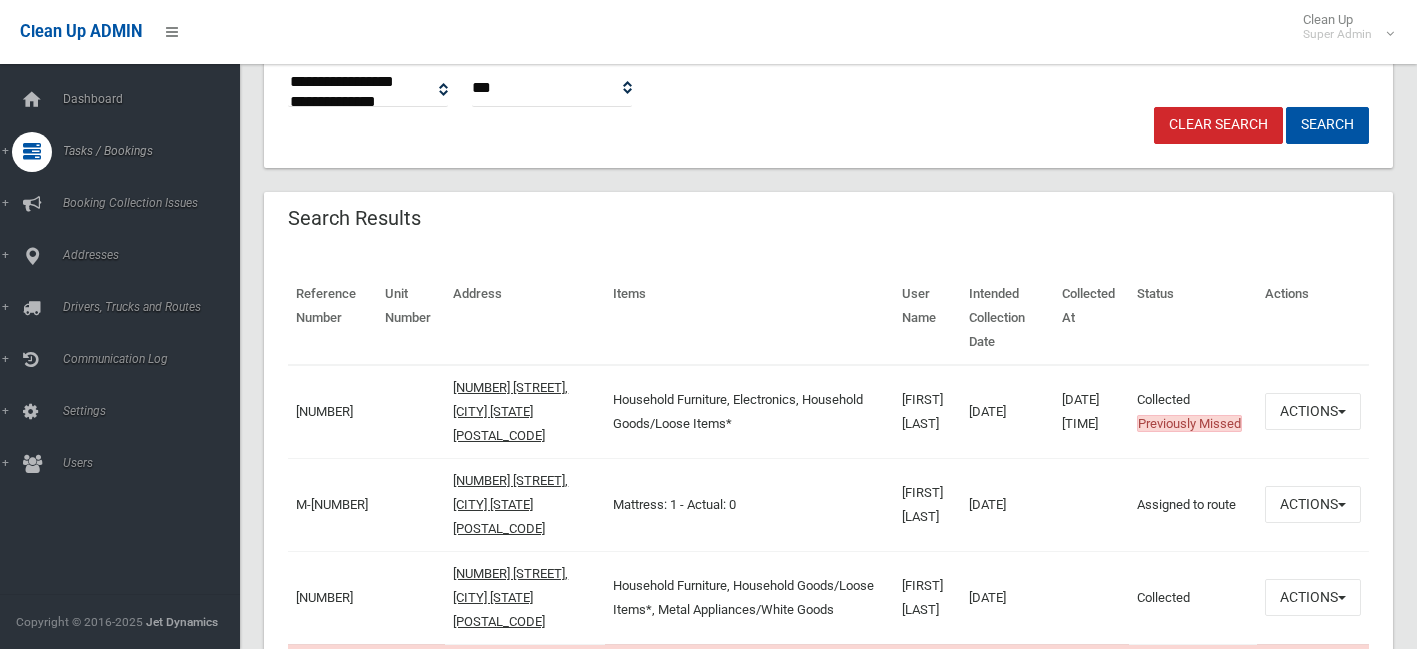 scroll, scrollTop: 672, scrollLeft: 0, axis: vertical 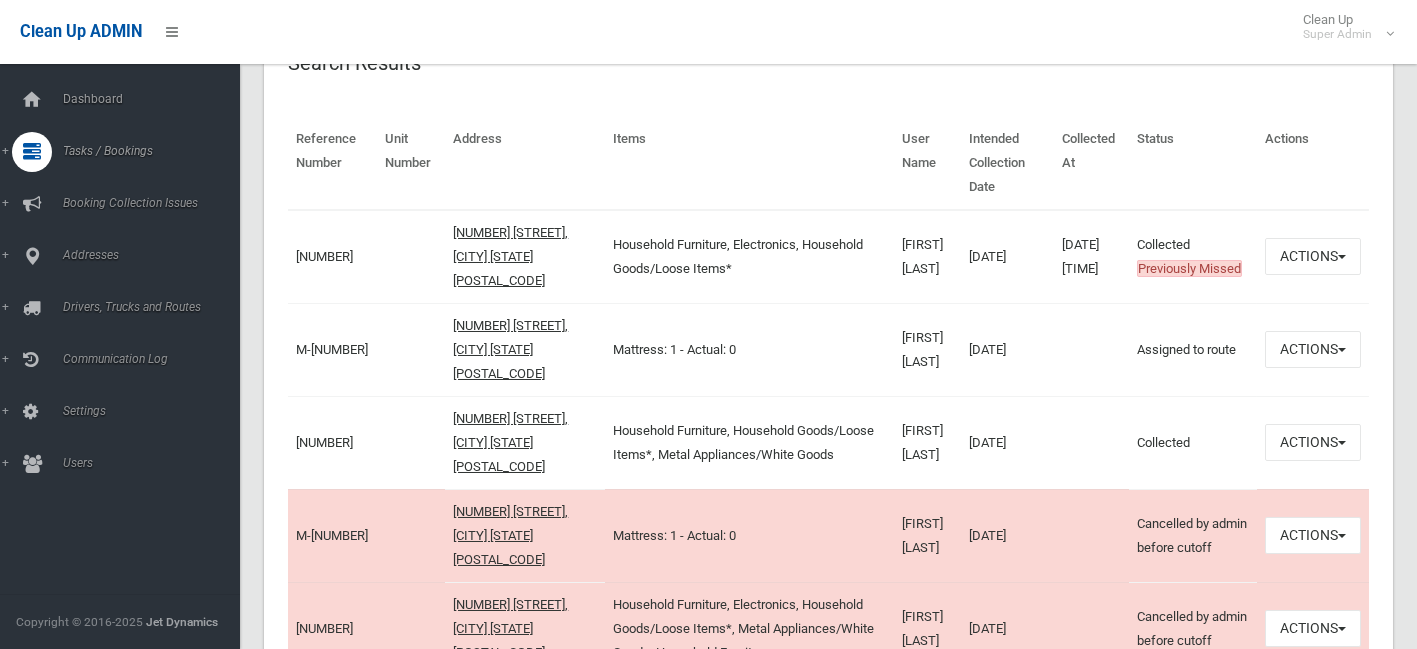 drag, startPoint x: 1005, startPoint y: 255, endPoint x: 912, endPoint y: 253, distance: 93.0215 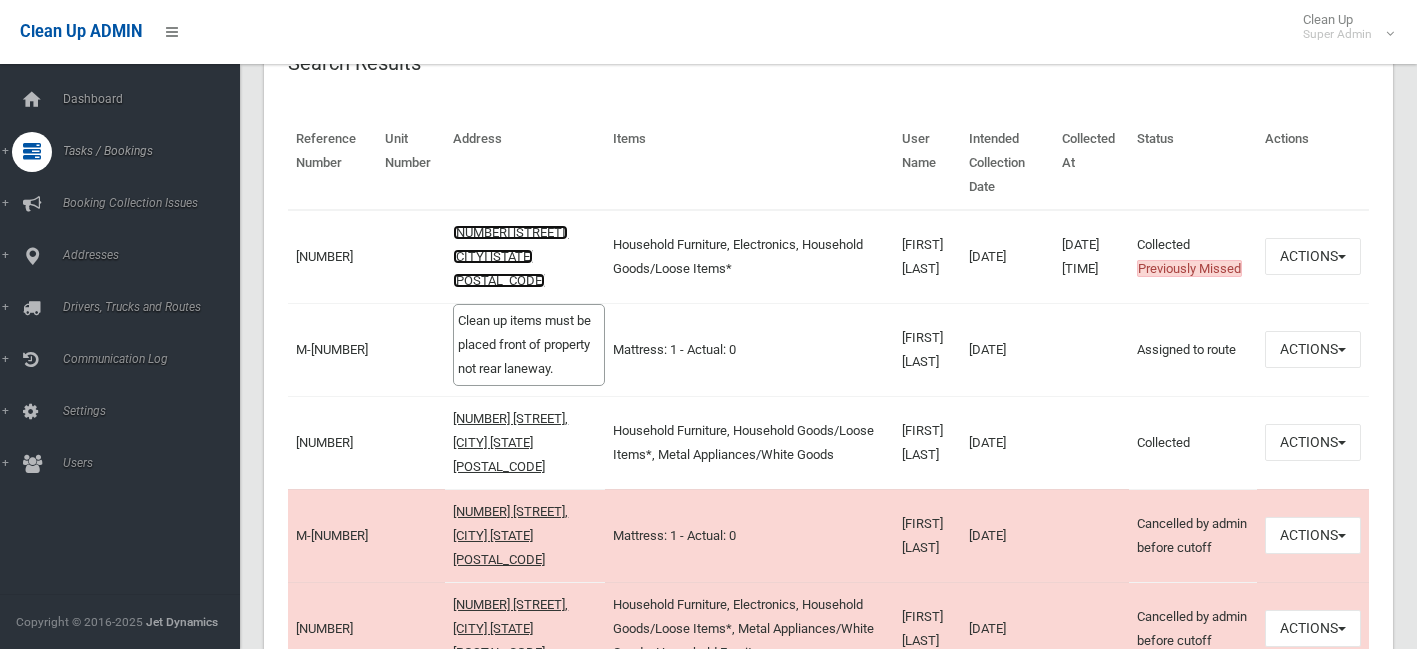click on "[NUMBER] [STREET], [CITY] [STATE] [POSTAL_CODE]" at bounding box center [510, 256] 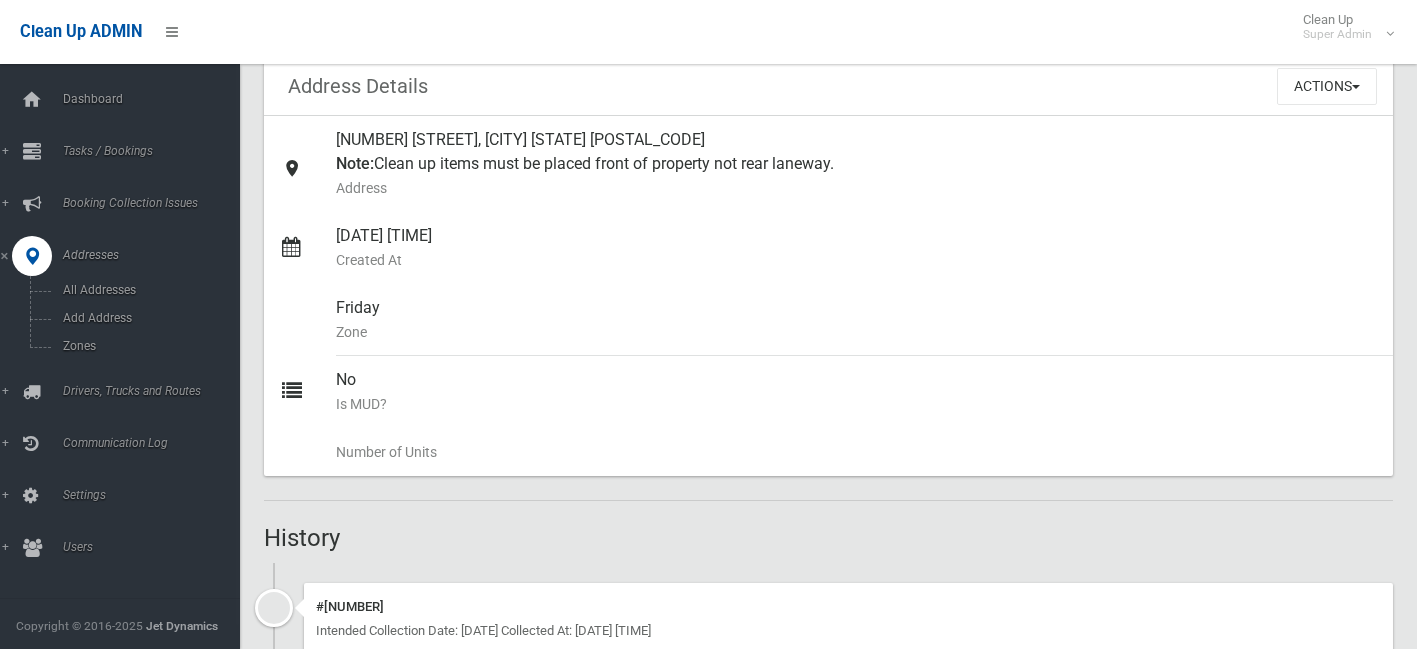 scroll, scrollTop: 0, scrollLeft: 0, axis: both 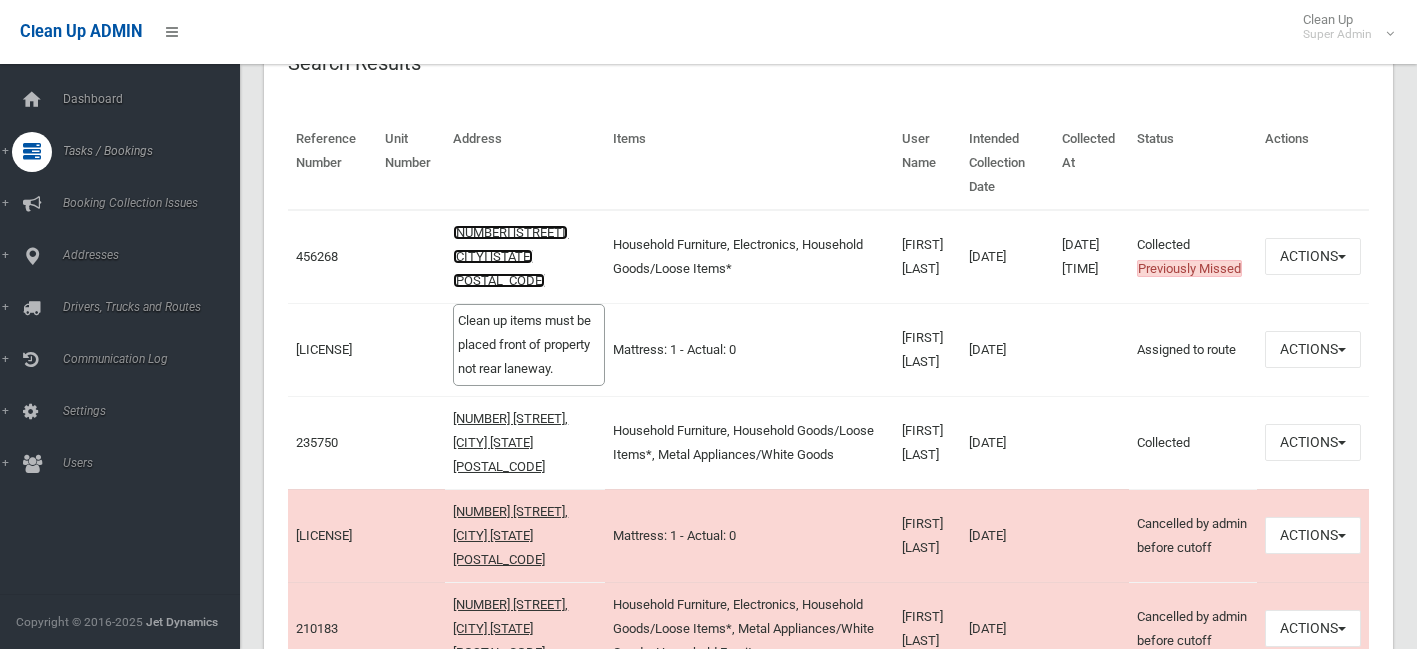 click on "[NUMBER] [STREET], [CITY] [STATE] [POSTAL_CODE]" at bounding box center (510, 256) 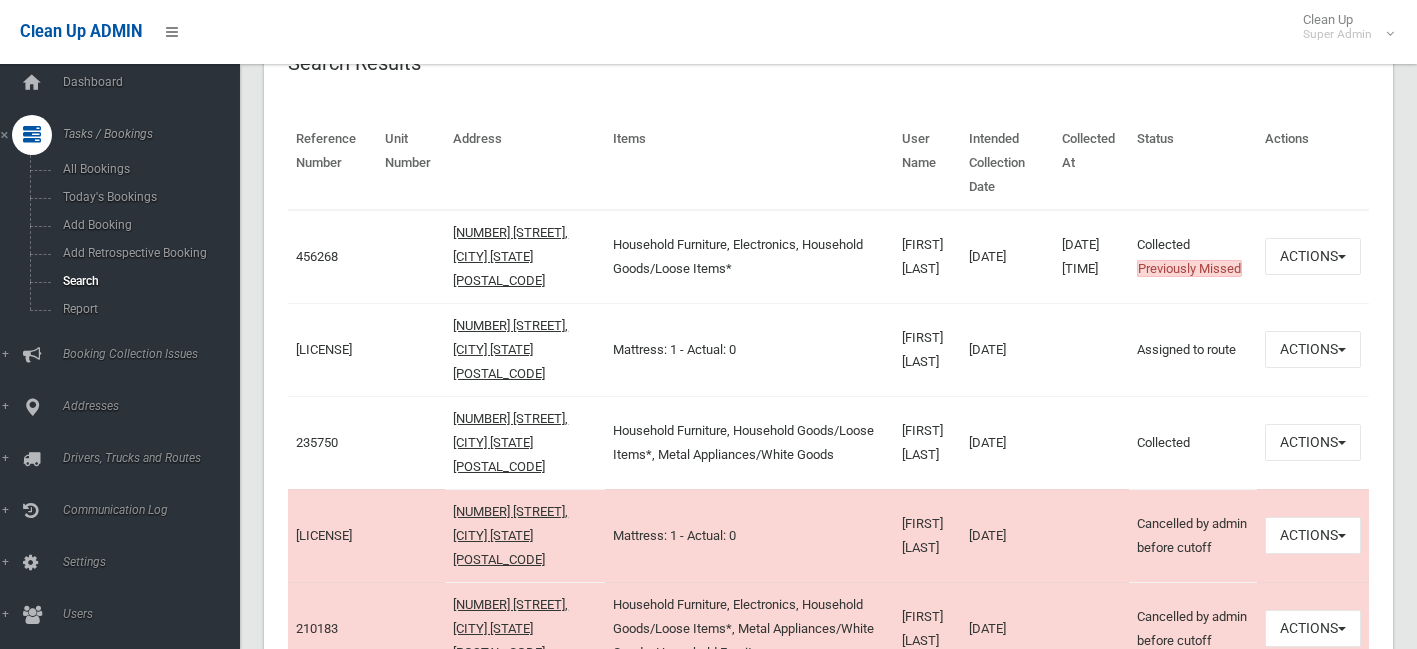 scroll, scrollTop: 0, scrollLeft: 0, axis: both 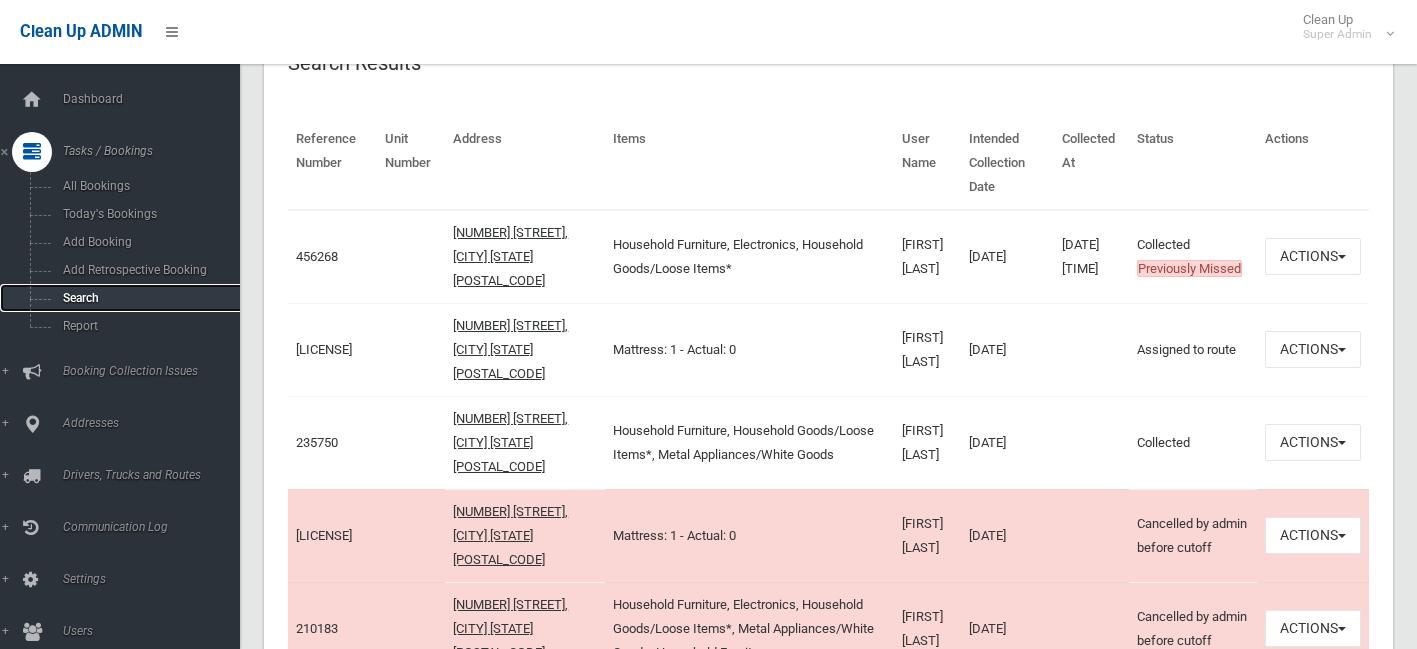 click on "Search" at bounding box center (149, 298) 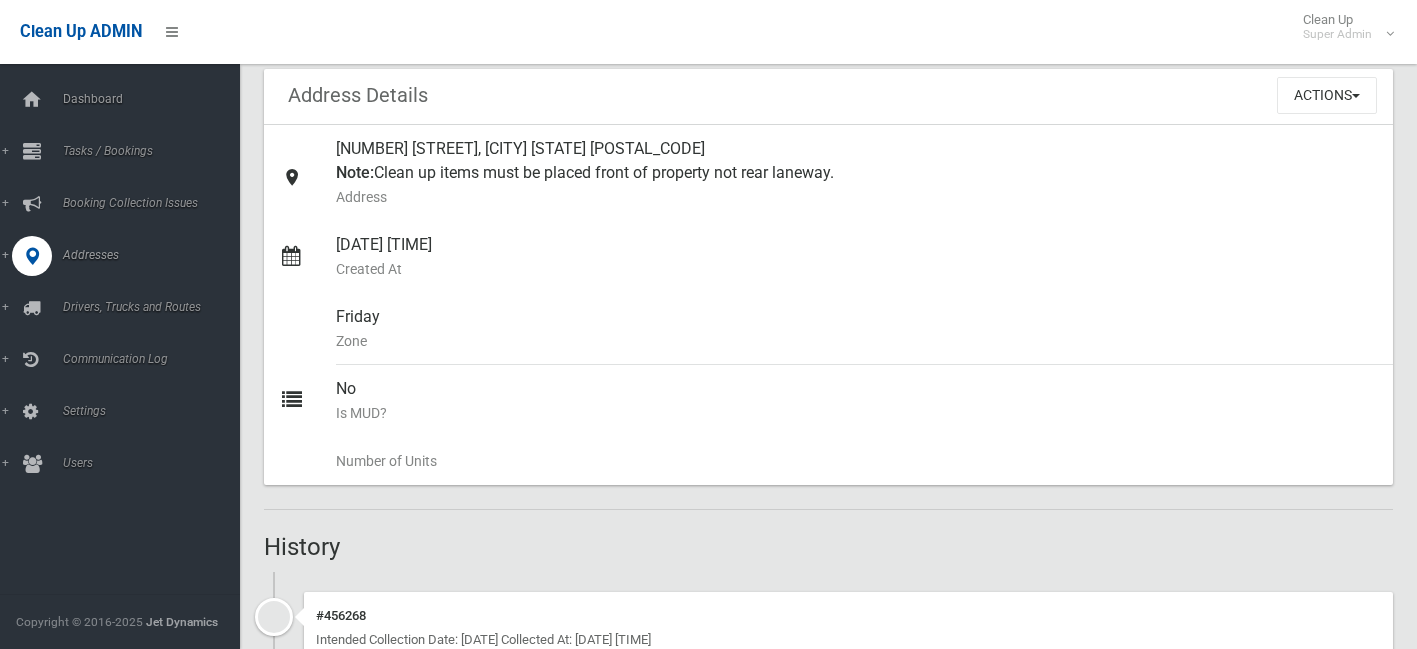 scroll, scrollTop: 0, scrollLeft: 0, axis: both 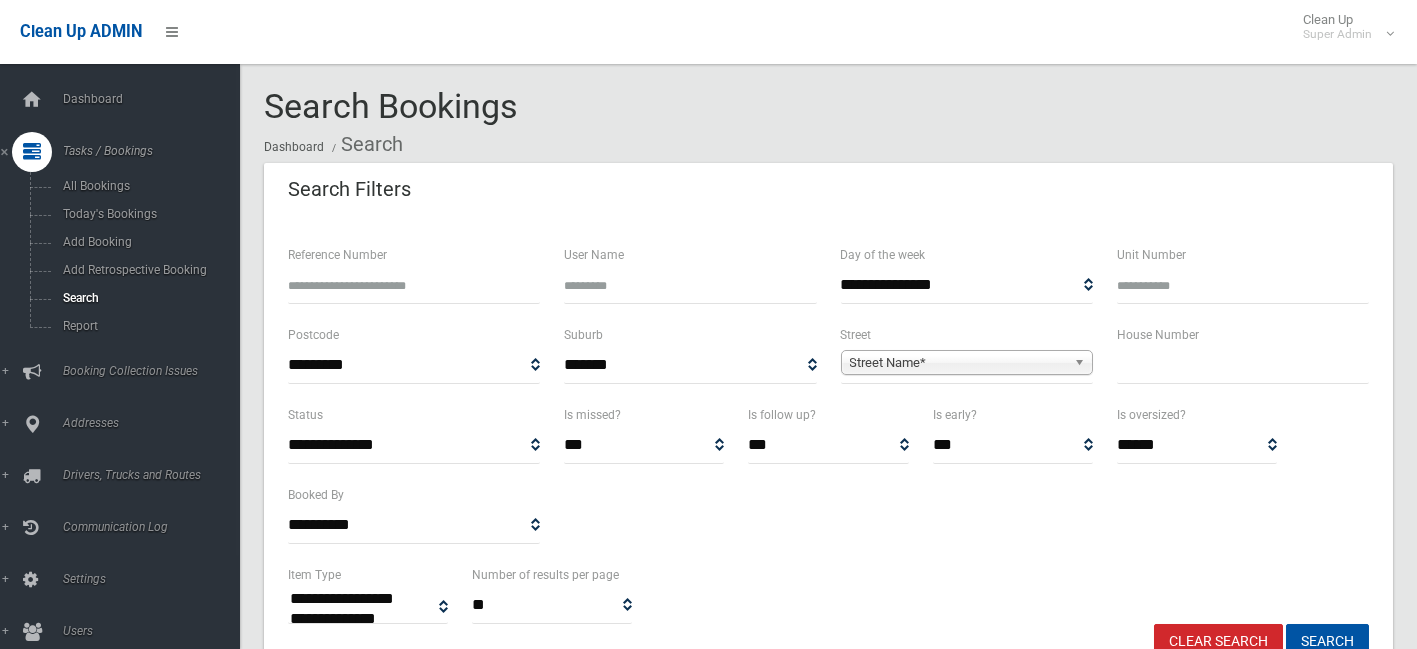 click on "Street Name*" at bounding box center (958, 363) 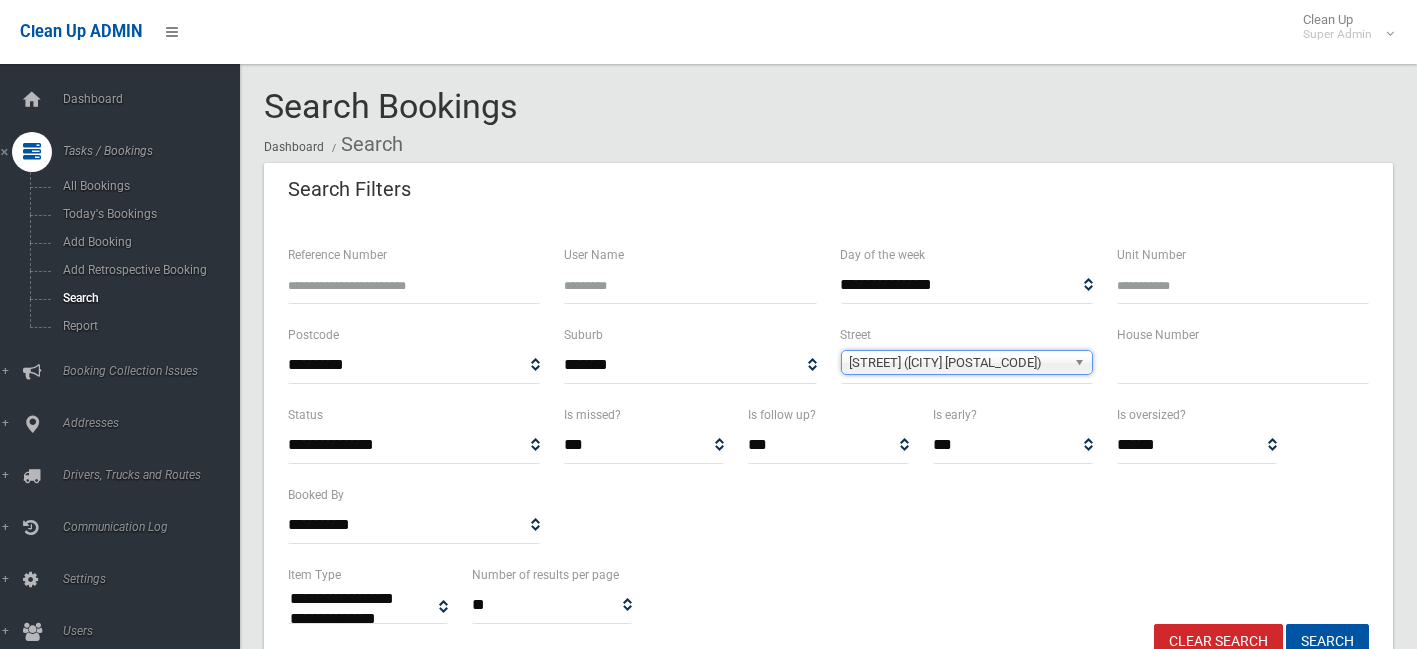 click at bounding box center [1243, 365] 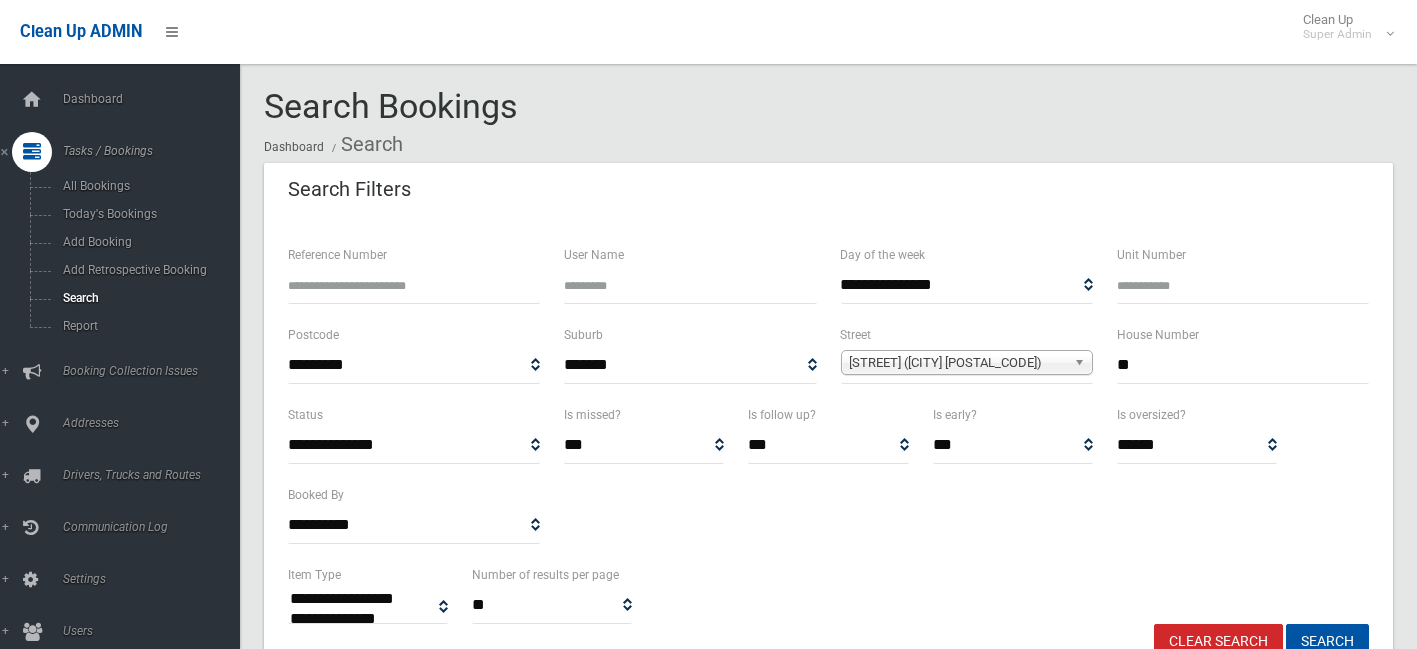 type on "**" 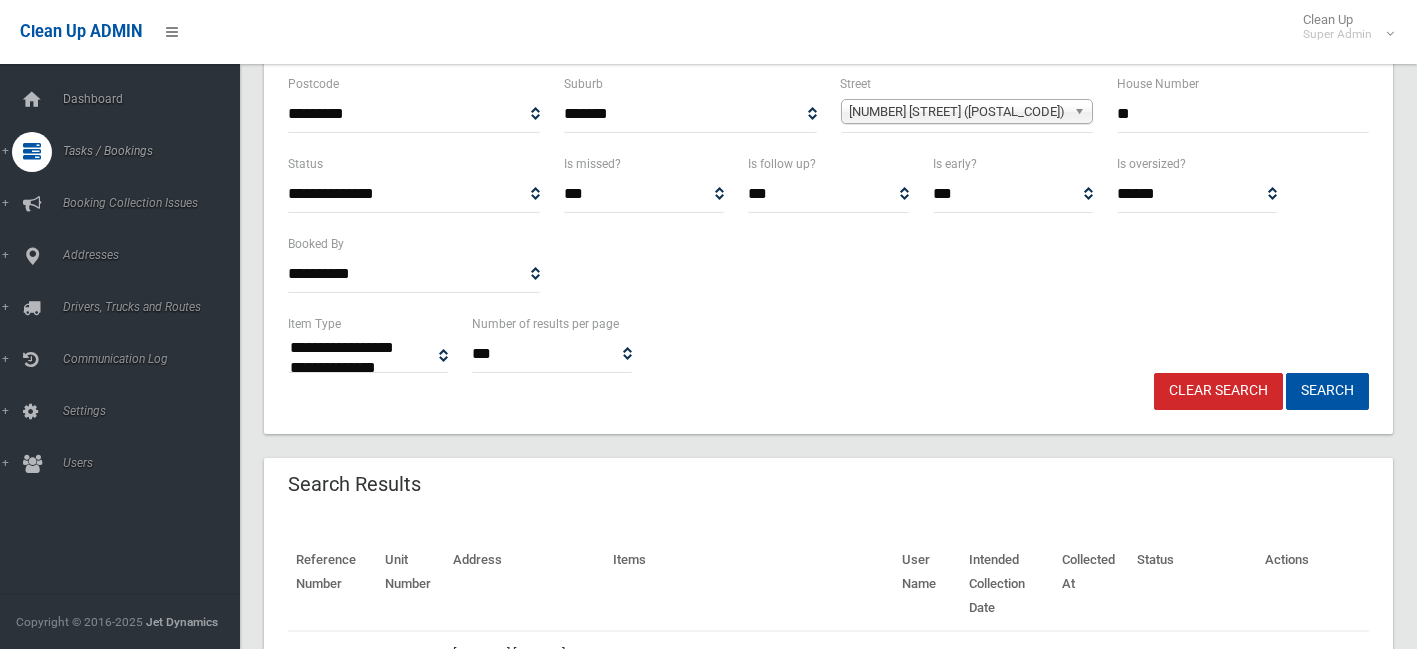 scroll, scrollTop: 488, scrollLeft: 0, axis: vertical 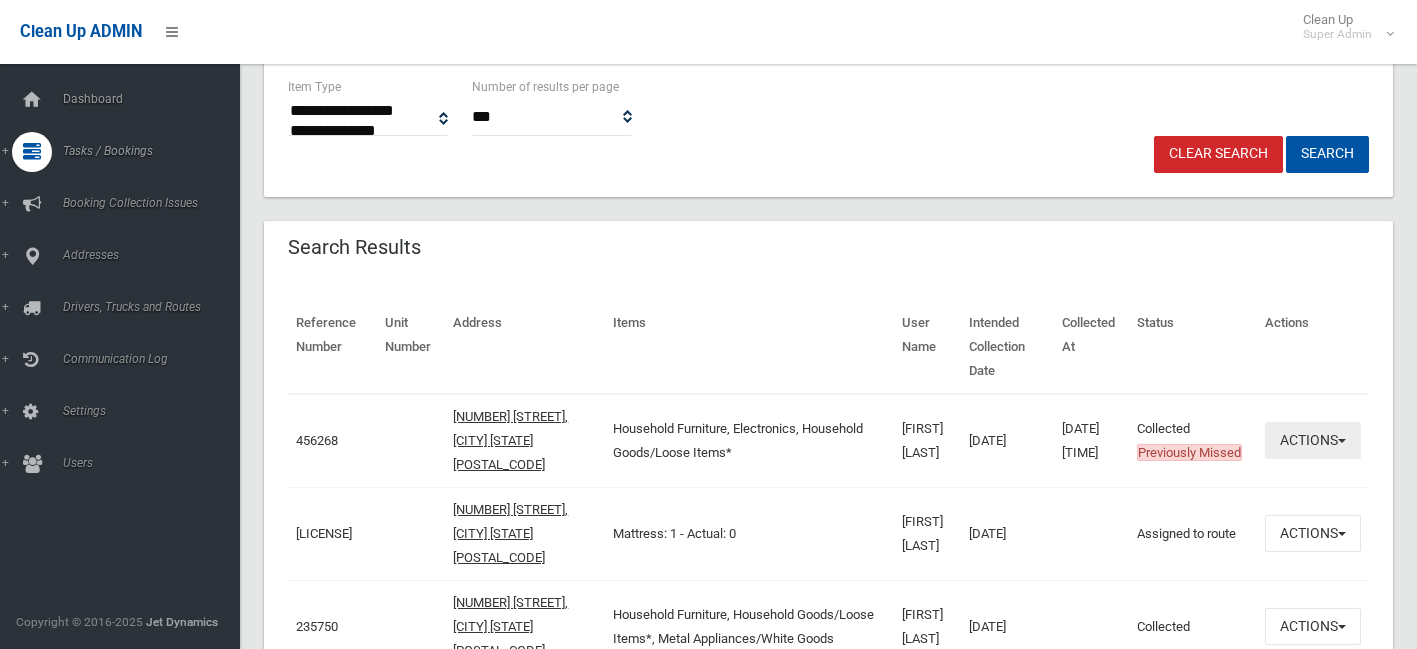 click on "Actions" at bounding box center [1313, 440] 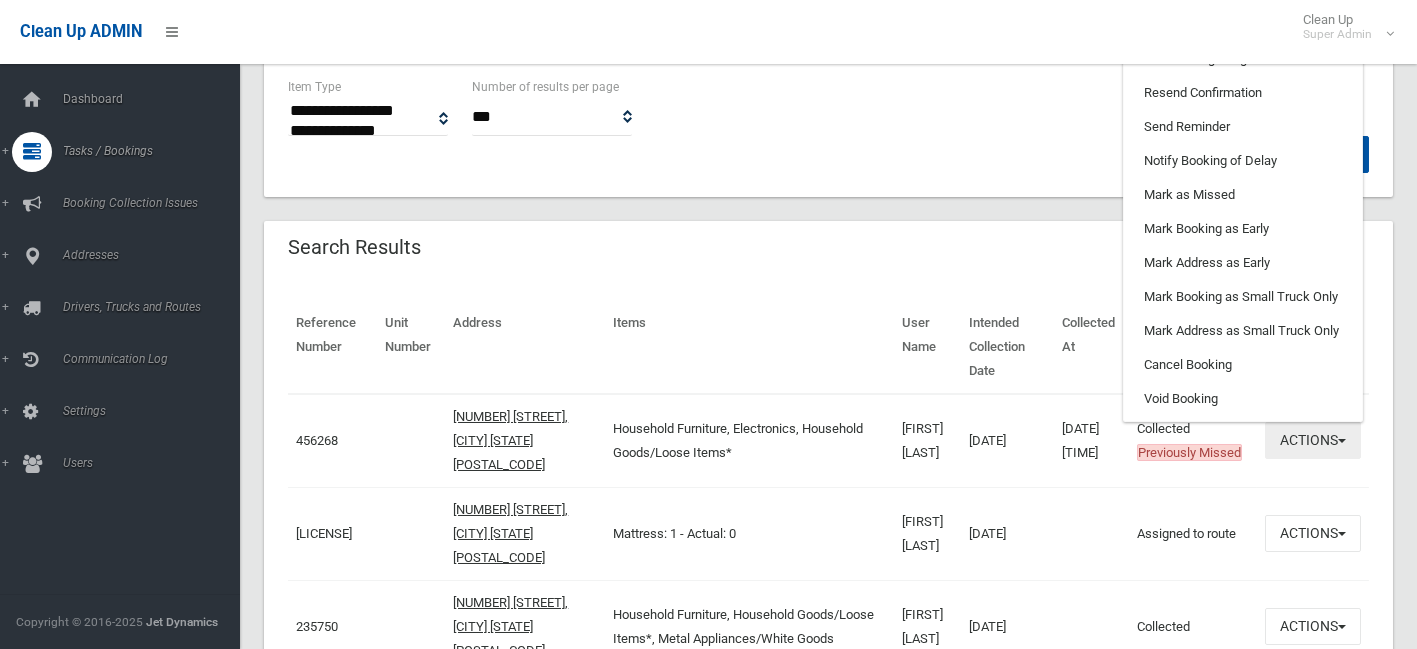 click on "Actions" at bounding box center (1313, 440) 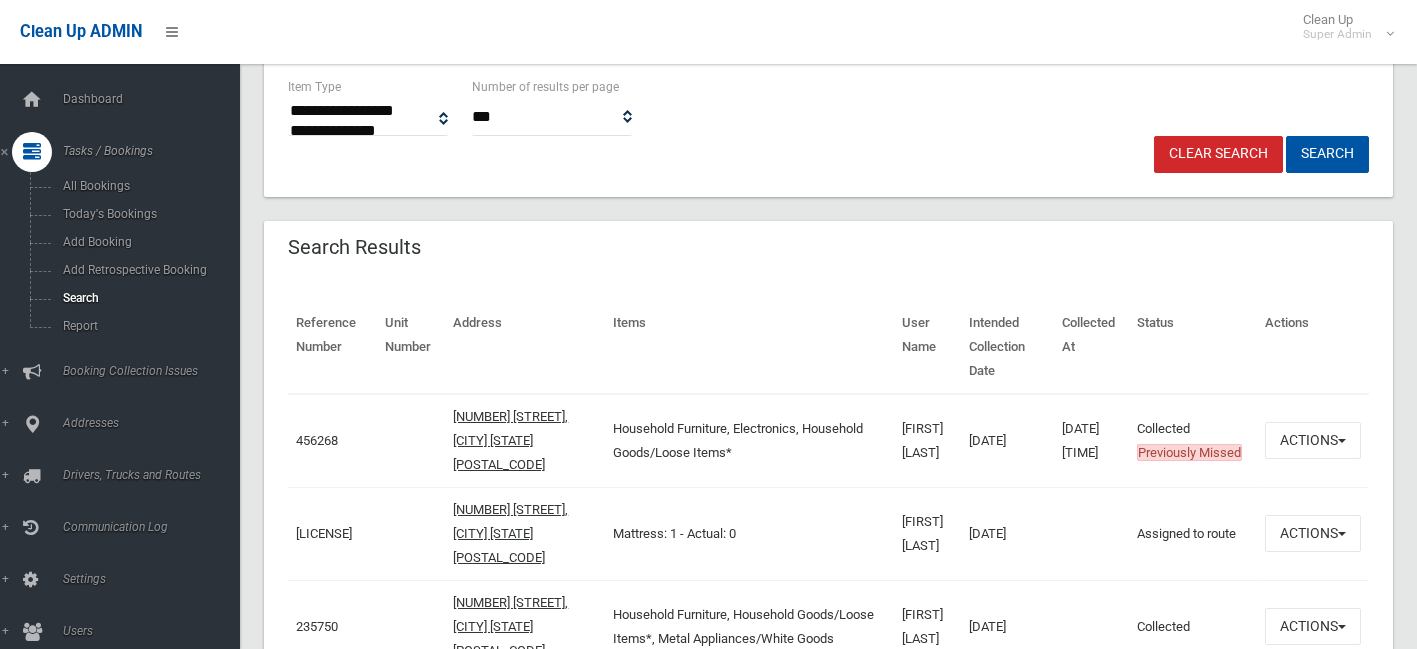 click on "Addresses" at bounding box center (158, 151) 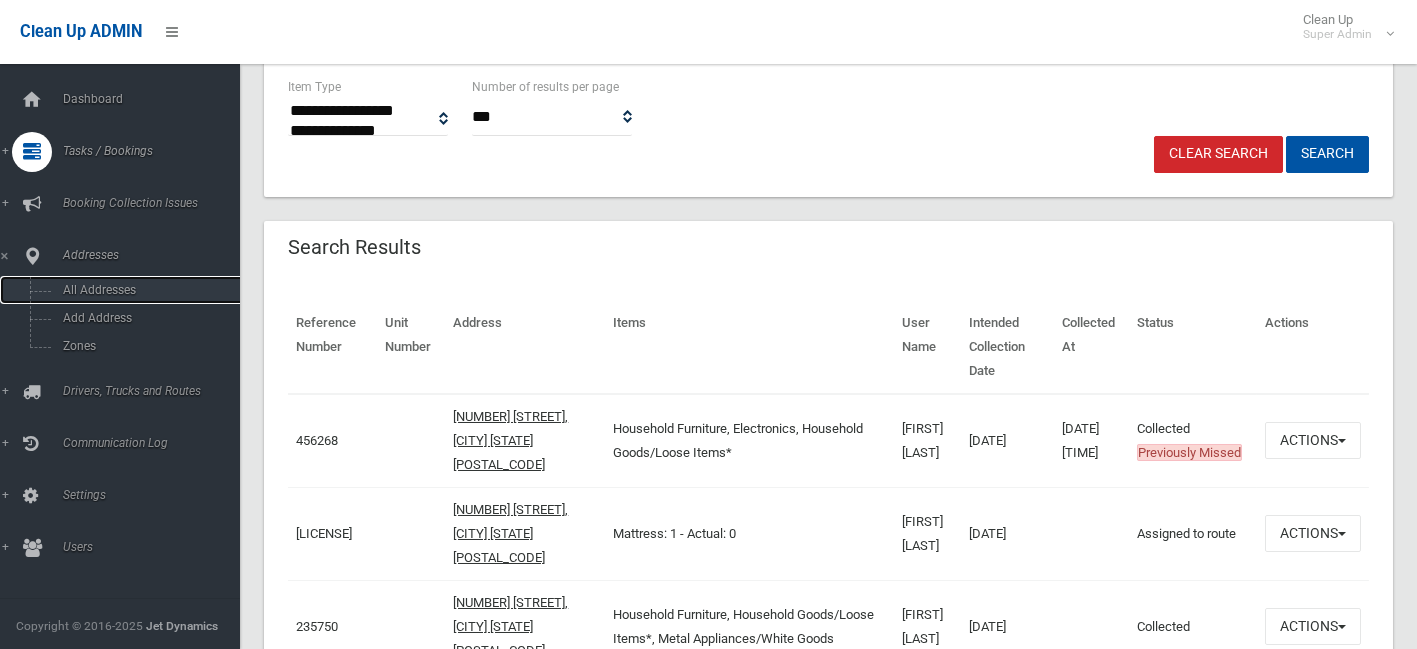 click on "All Addresses" at bounding box center [149, 290] 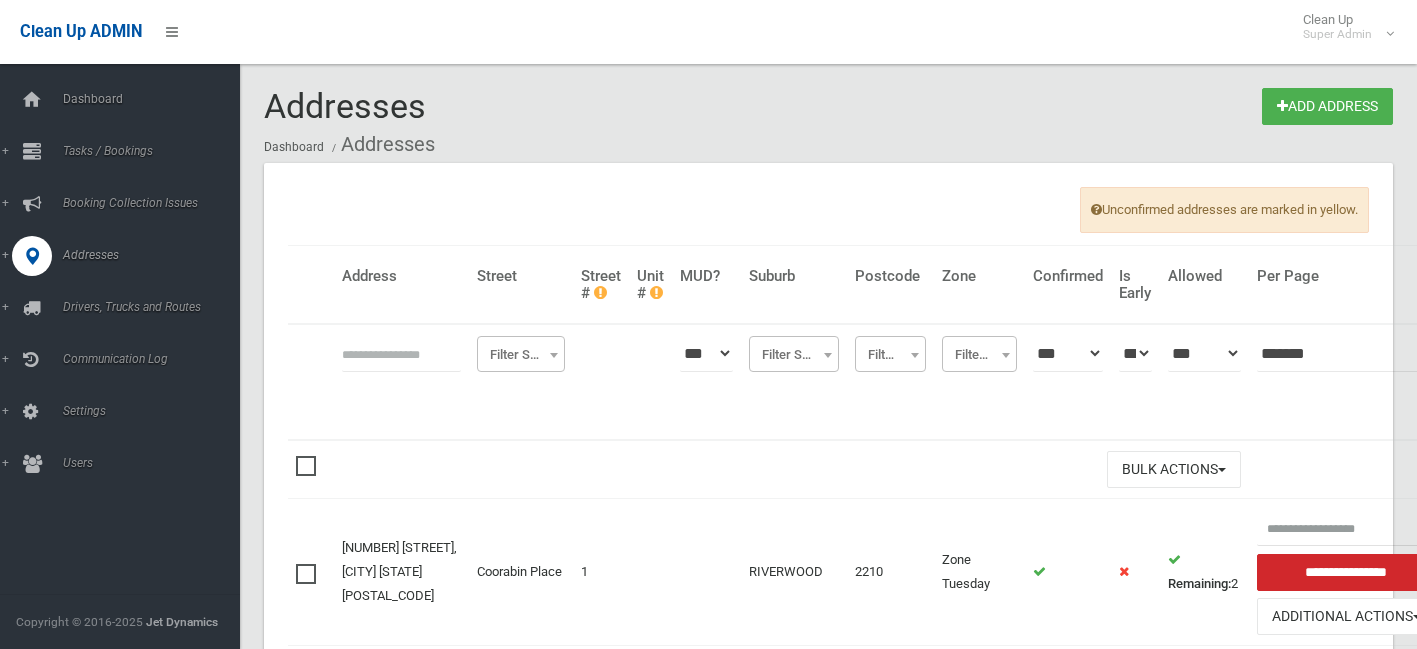 scroll, scrollTop: 0, scrollLeft: 0, axis: both 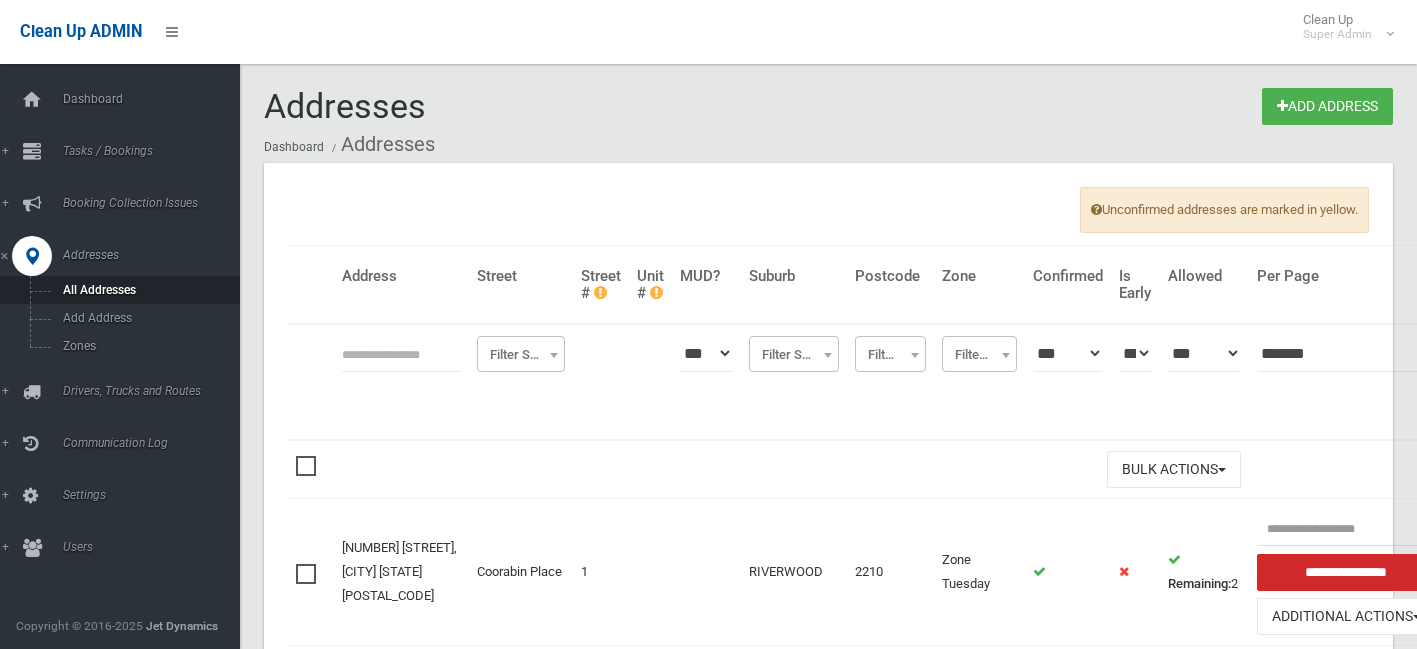 click on "Filter Street" at bounding box center [521, 355] 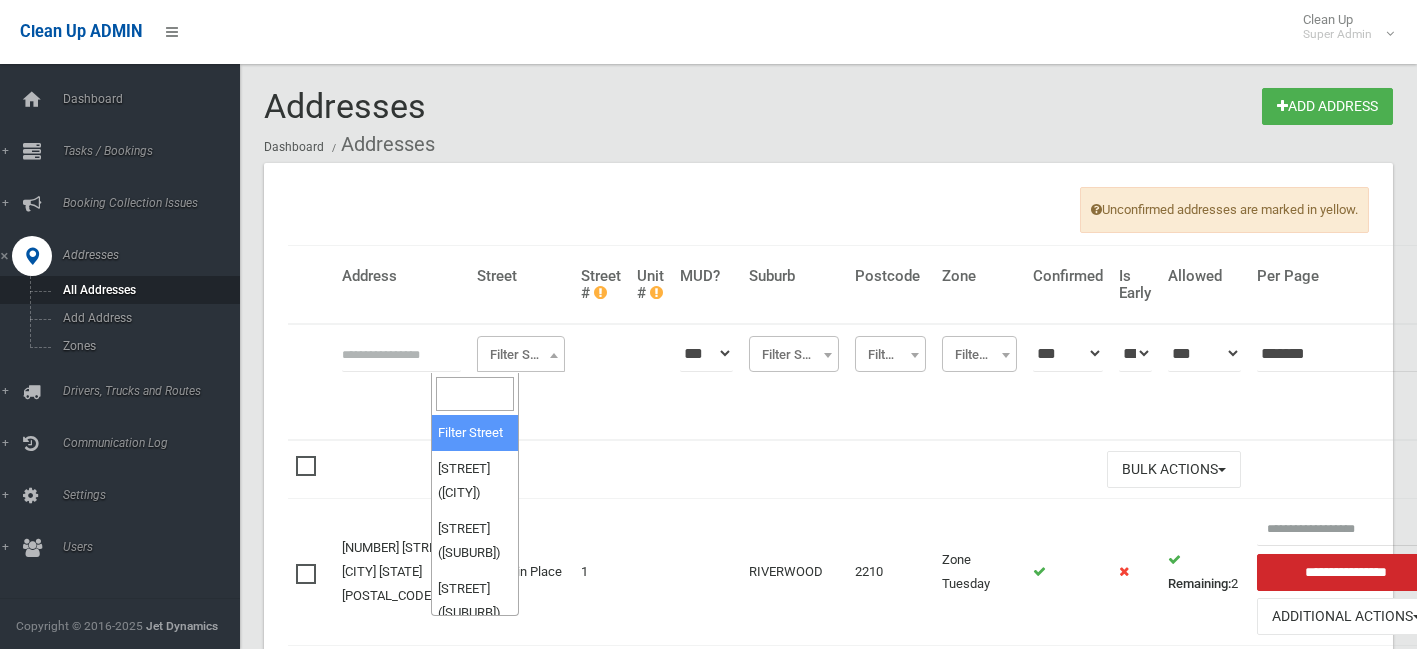 click at bounding box center (475, 394) 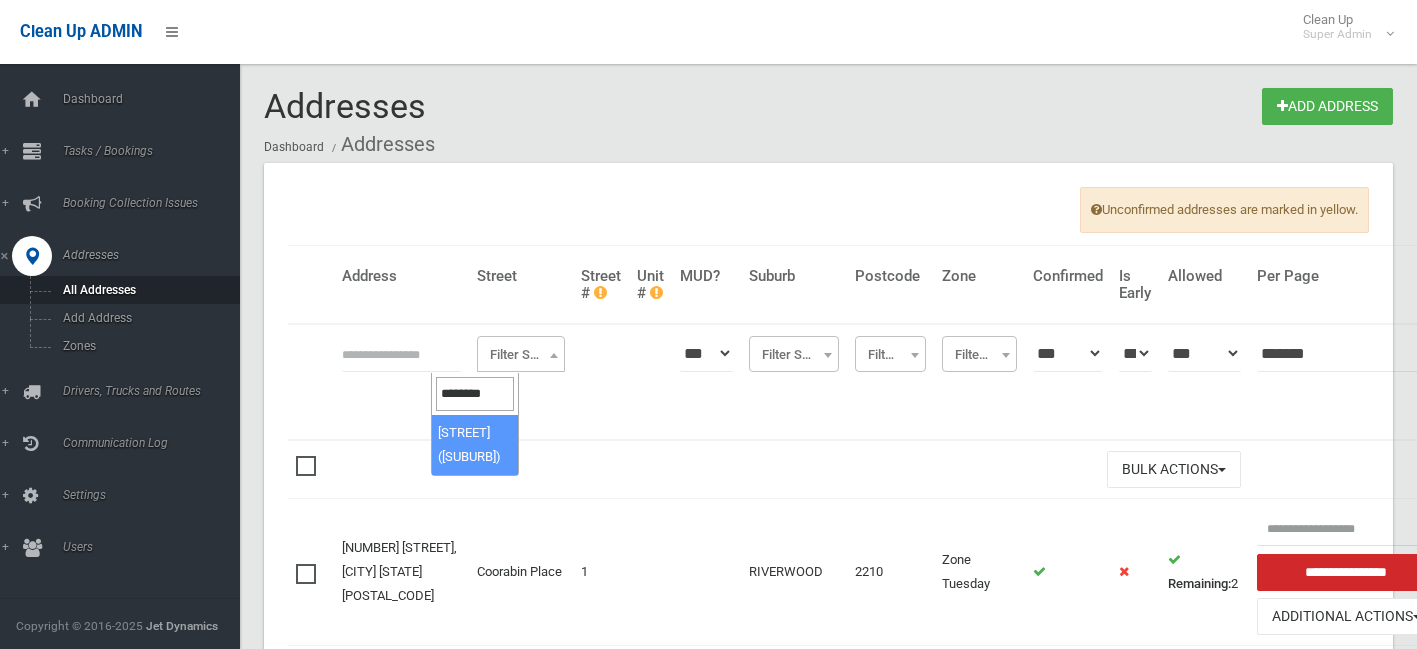 type on "********" 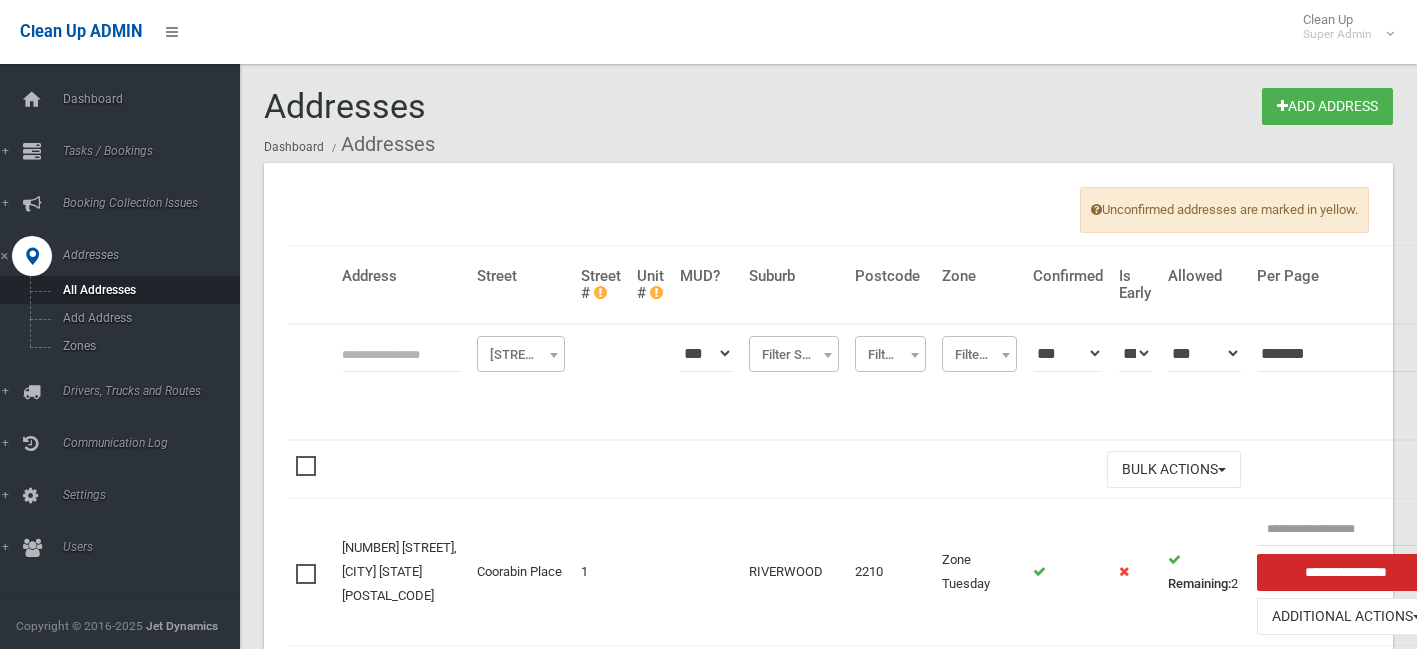 click at bounding box center [401, 353] 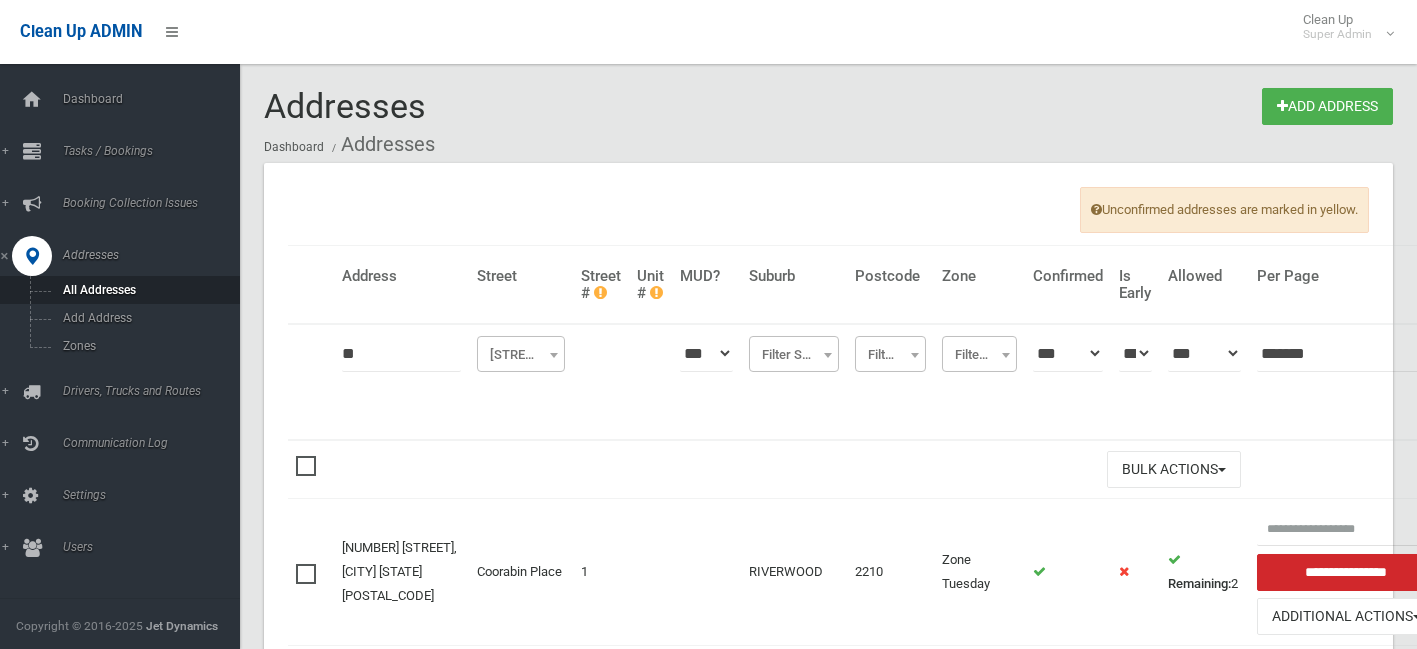 drag, startPoint x: 389, startPoint y: 351, endPoint x: 302, endPoint y: 350, distance: 87.005745 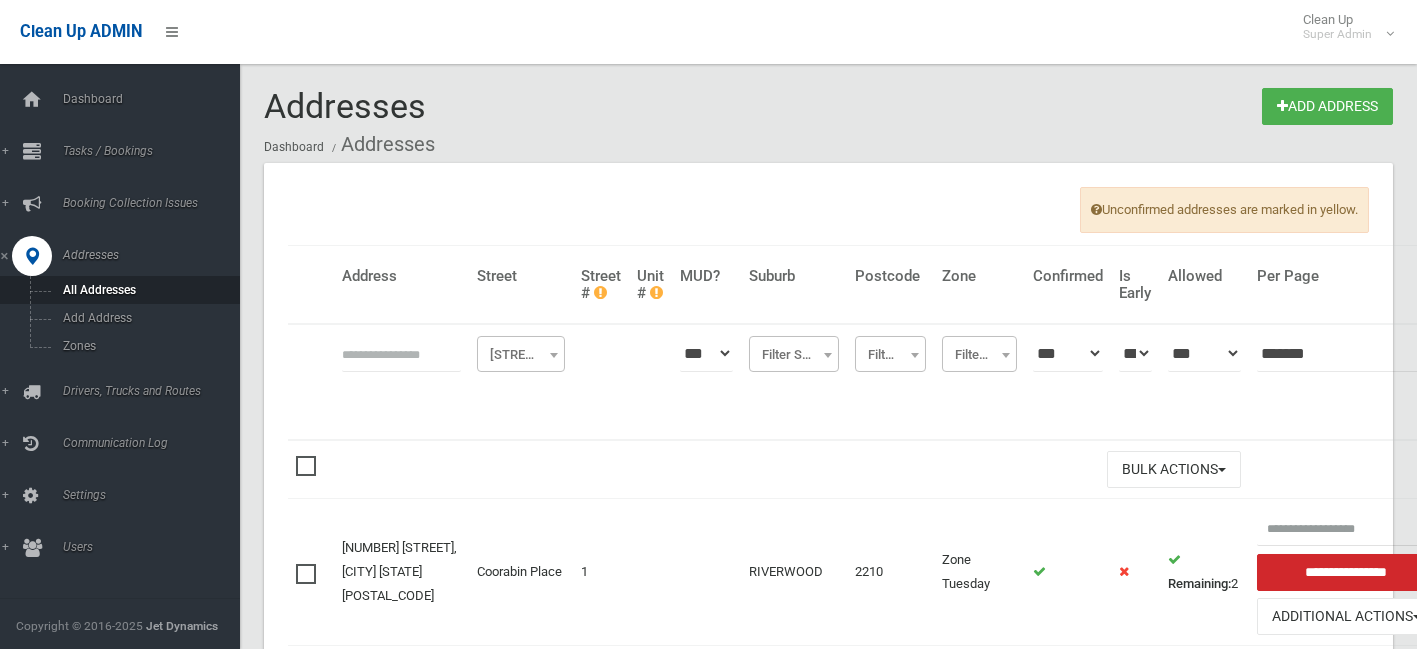 click at bounding box center [601, 285] 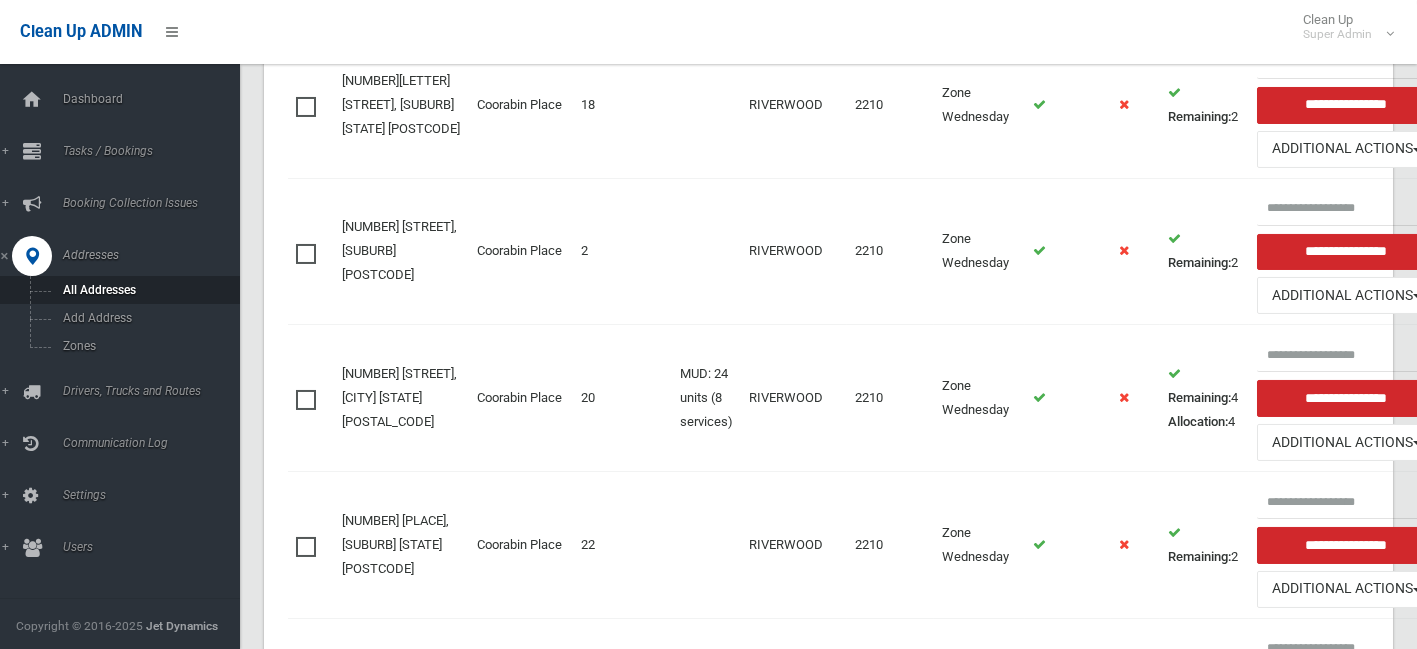 scroll, scrollTop: 144, scrollLeft: 0, axis: vertical 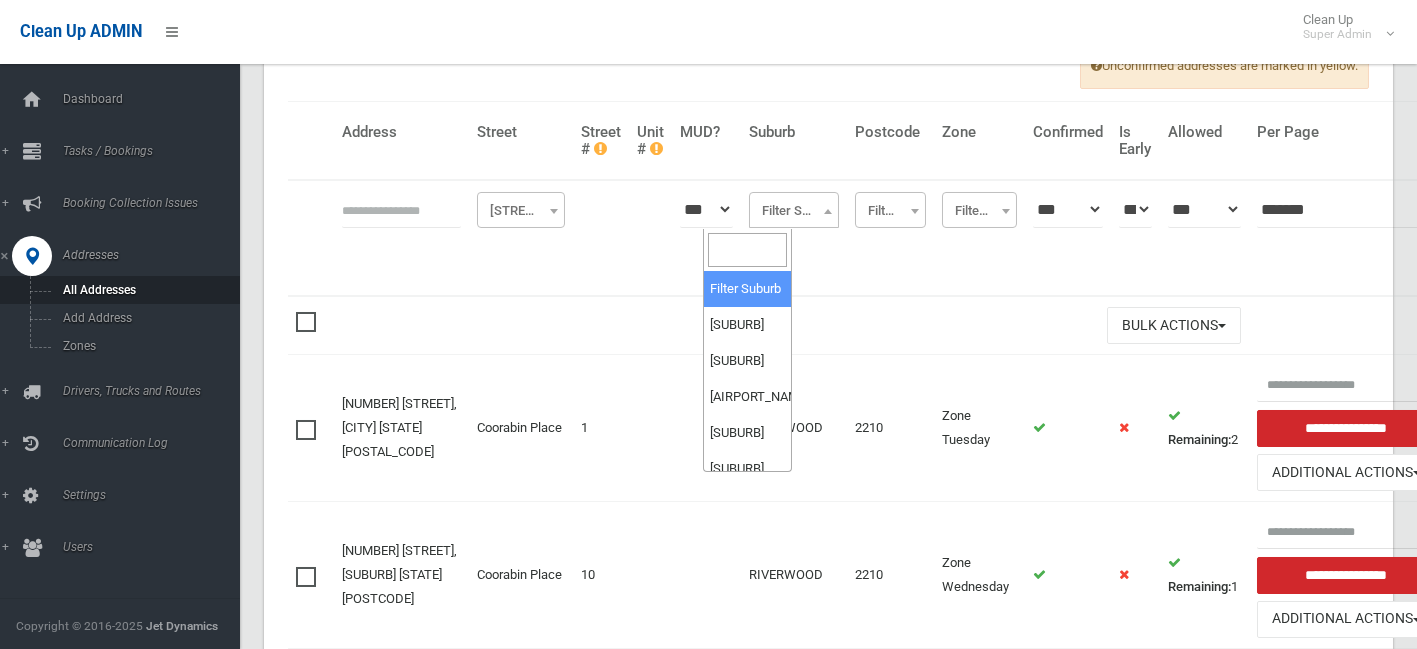 click at bounding box center (828, 211) 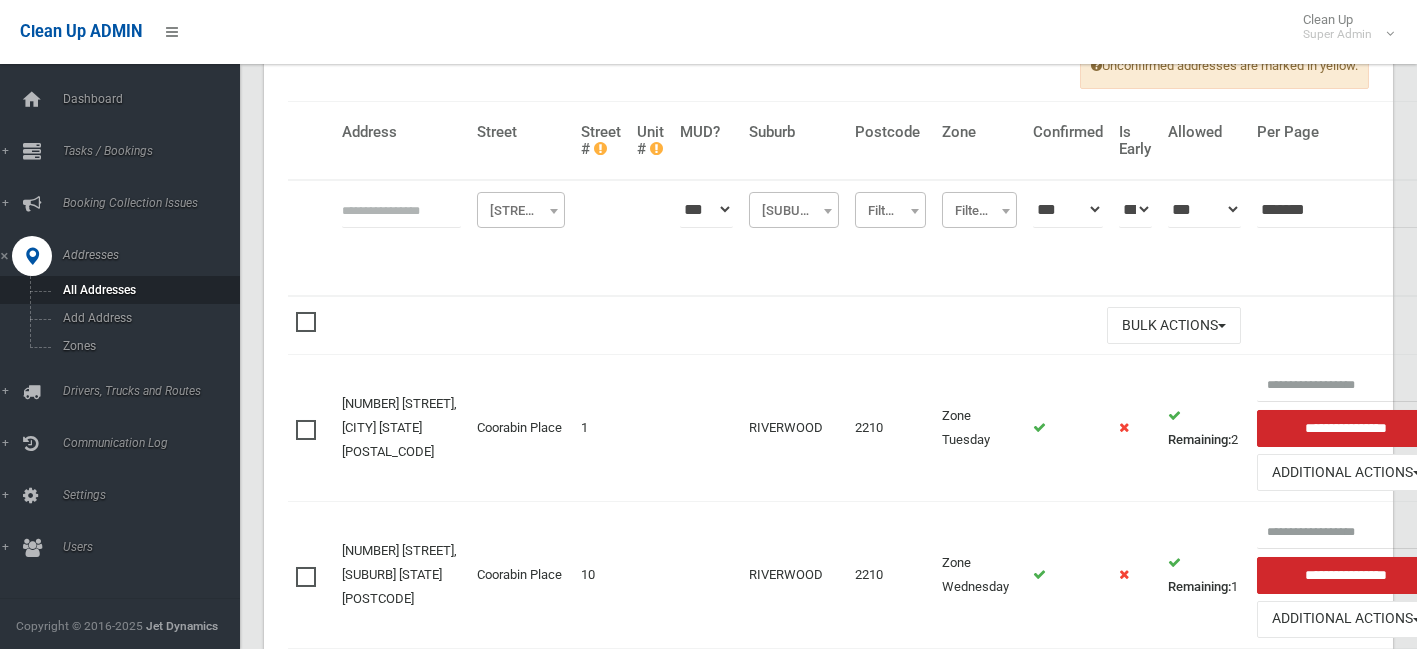 click on "Filter Postcode" at bounding box center [890, 211] 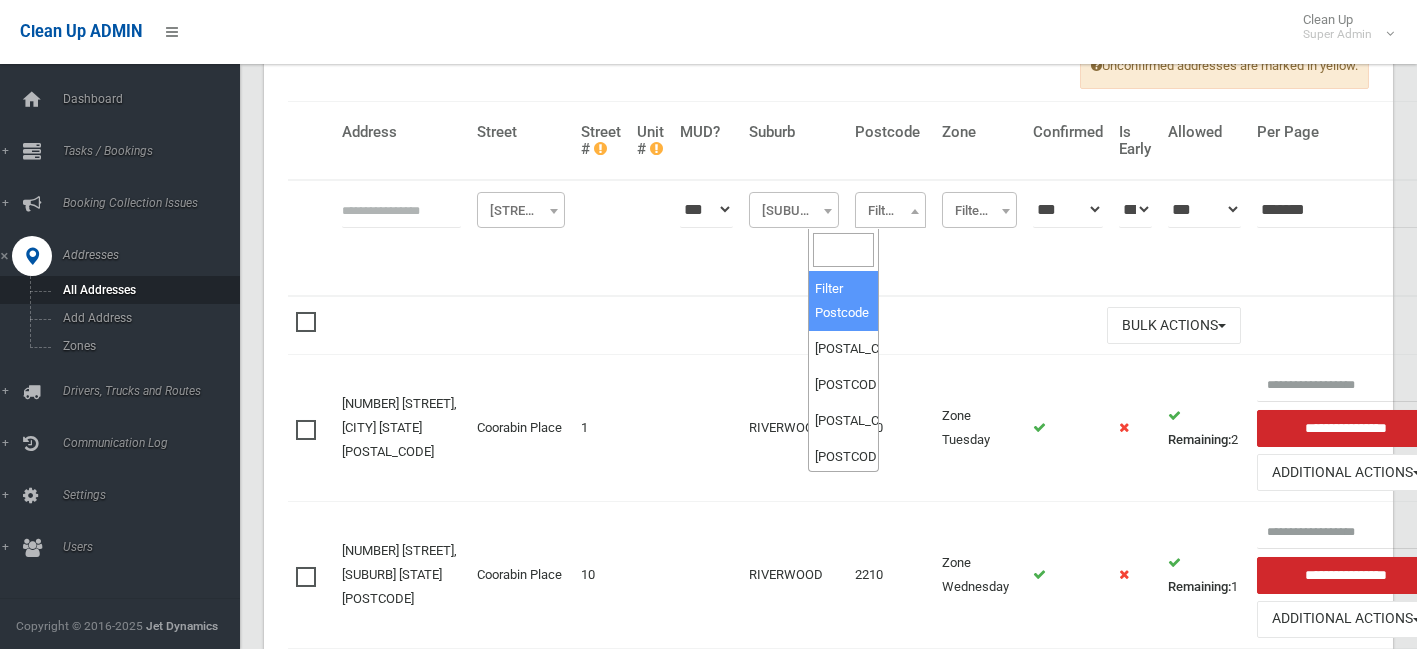 click on "Filter Postcode" at bounding box center (890, 211) 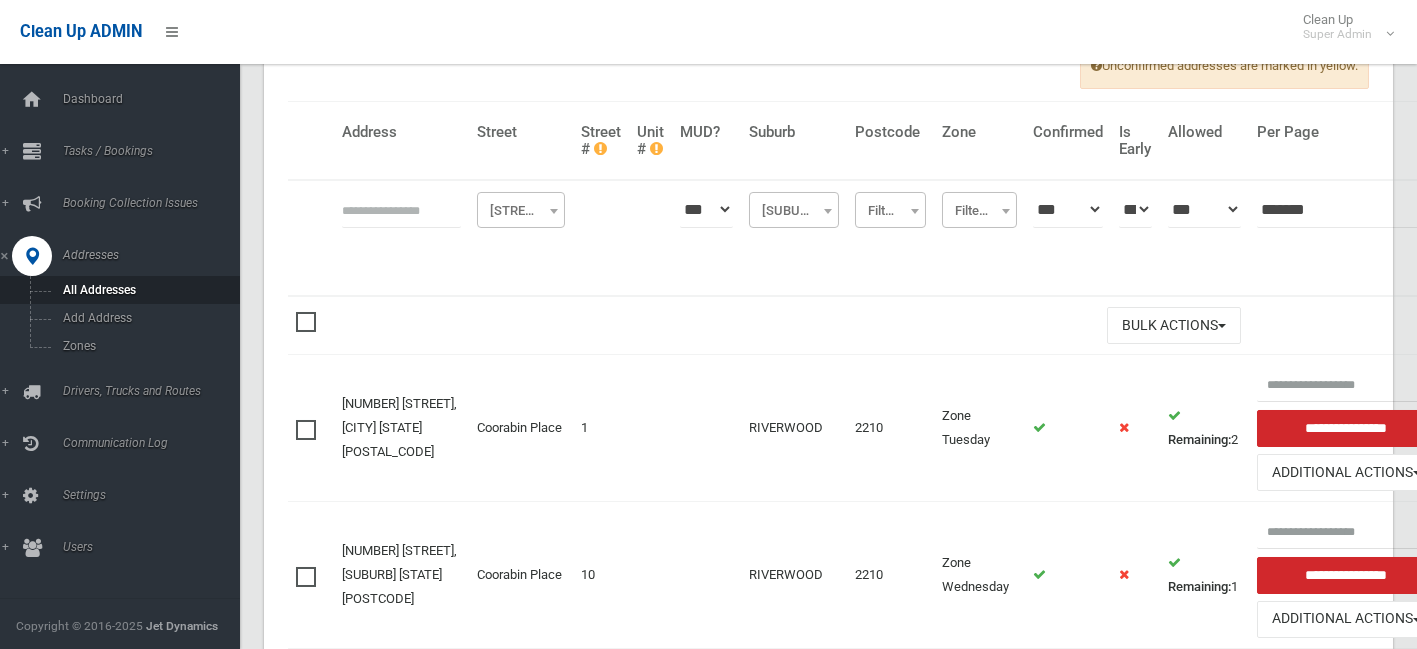 click on "Filter Zone" at bounding box center (979, 211) 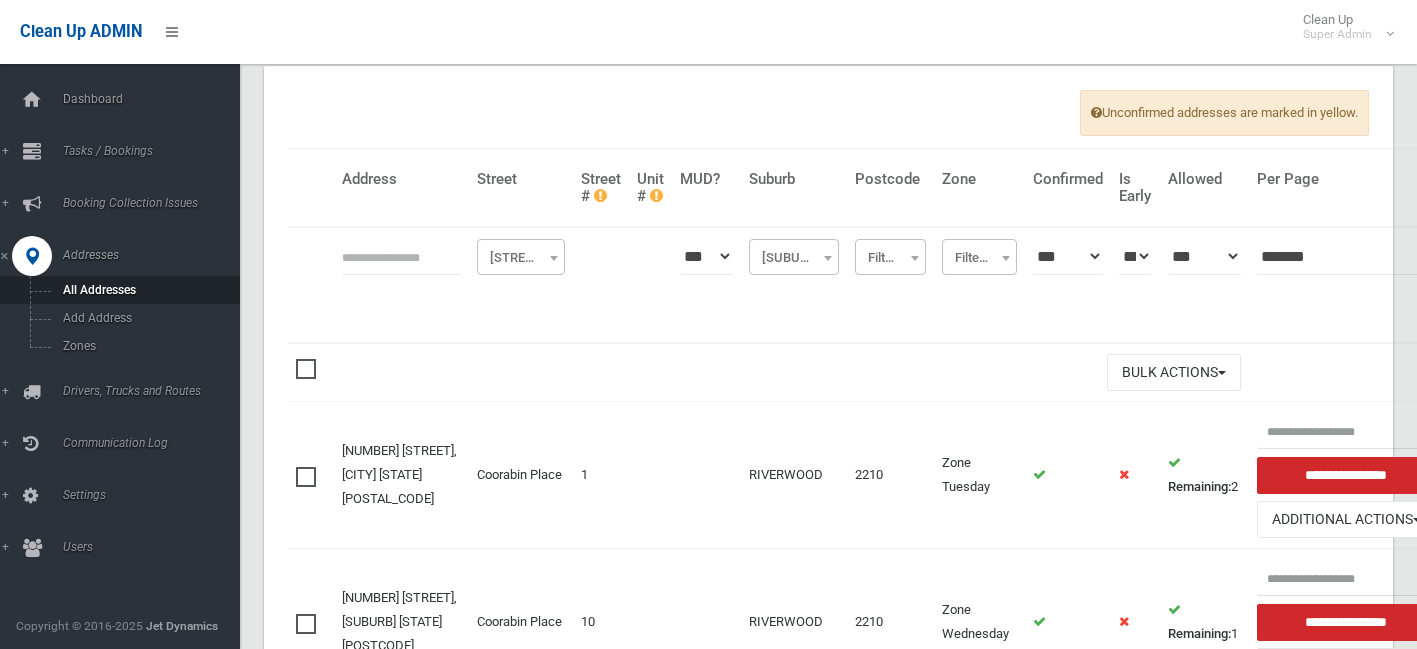scroll, scrollTop: 0, scrollLeft: 0, axis: both 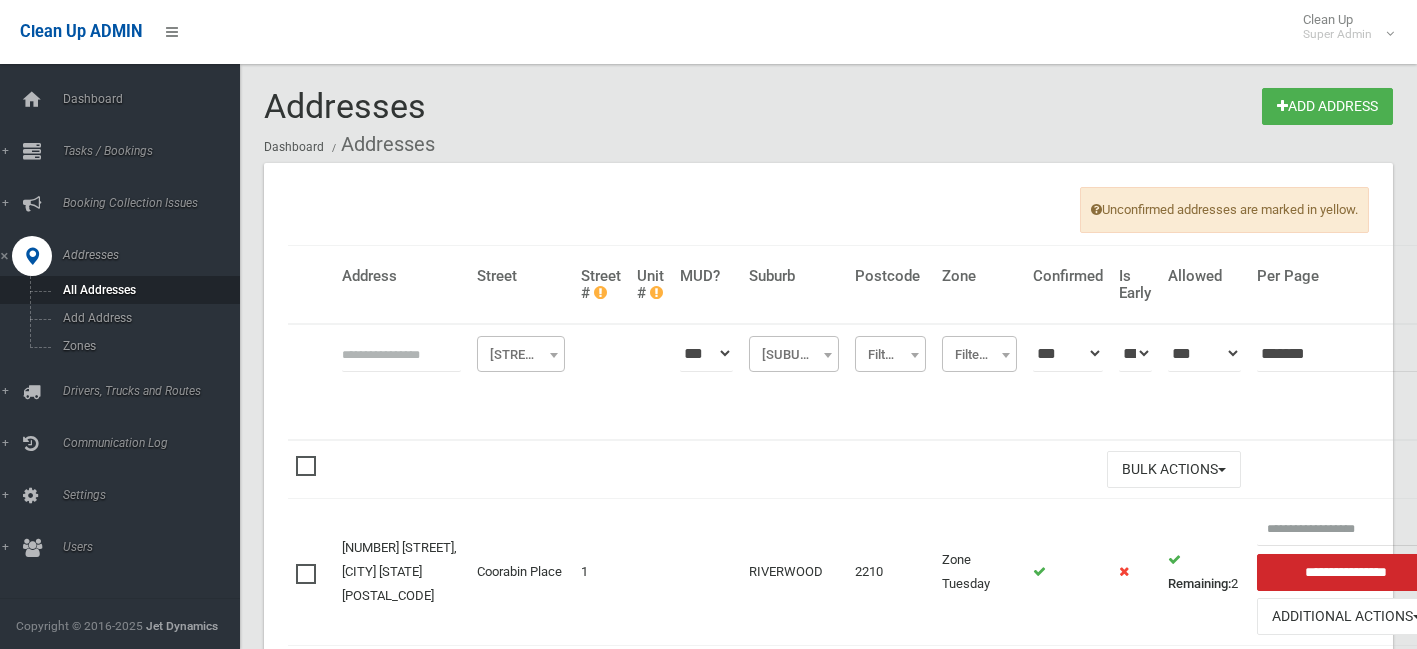 click on "Unconfirmed addresses are marked in yellow." at bounding box center (1224, 210) 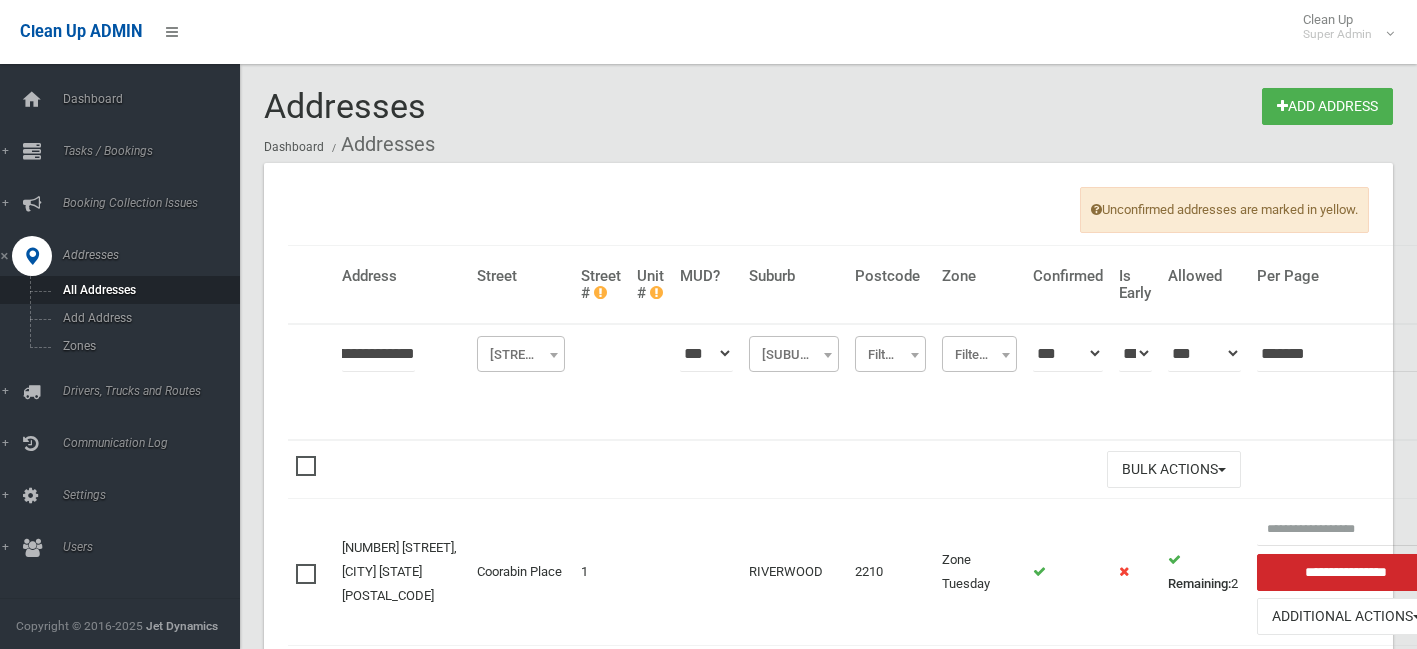 scroll, scrollTop: 0, scrollLeft: 79, axis: horizontal 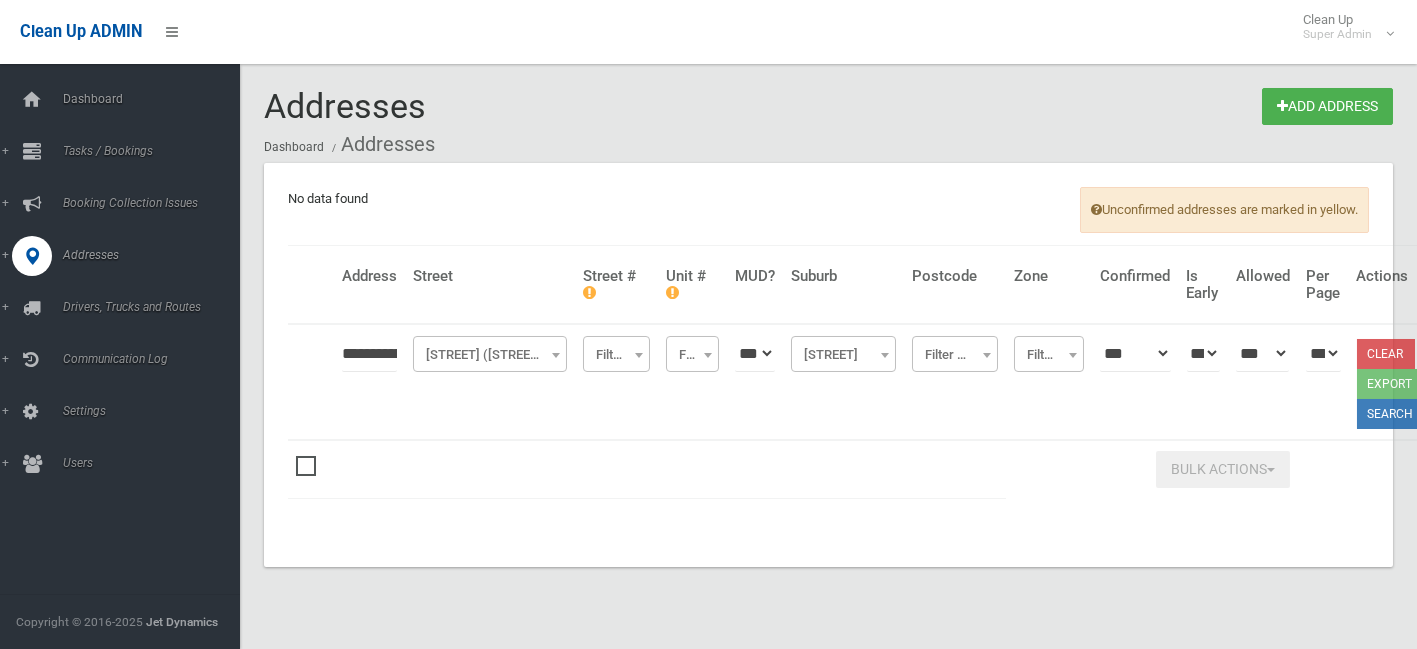 click on "**********" at bounding box center [369, 353] 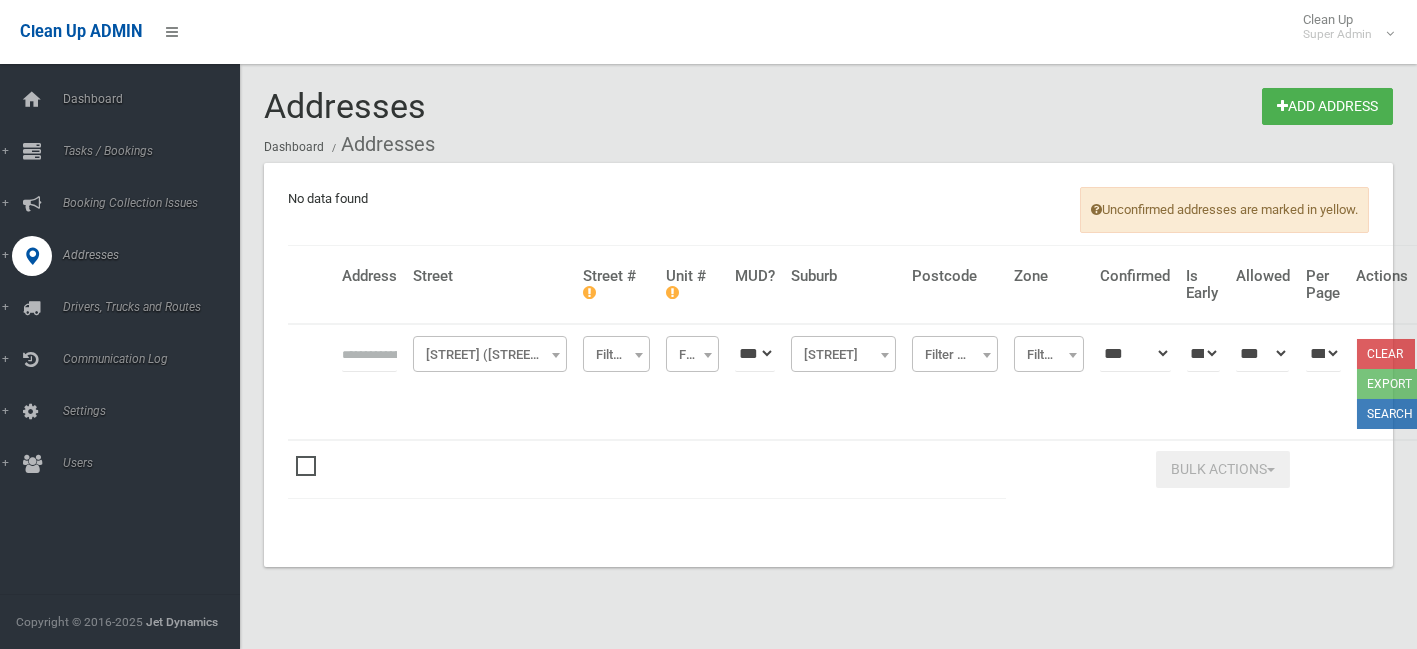type 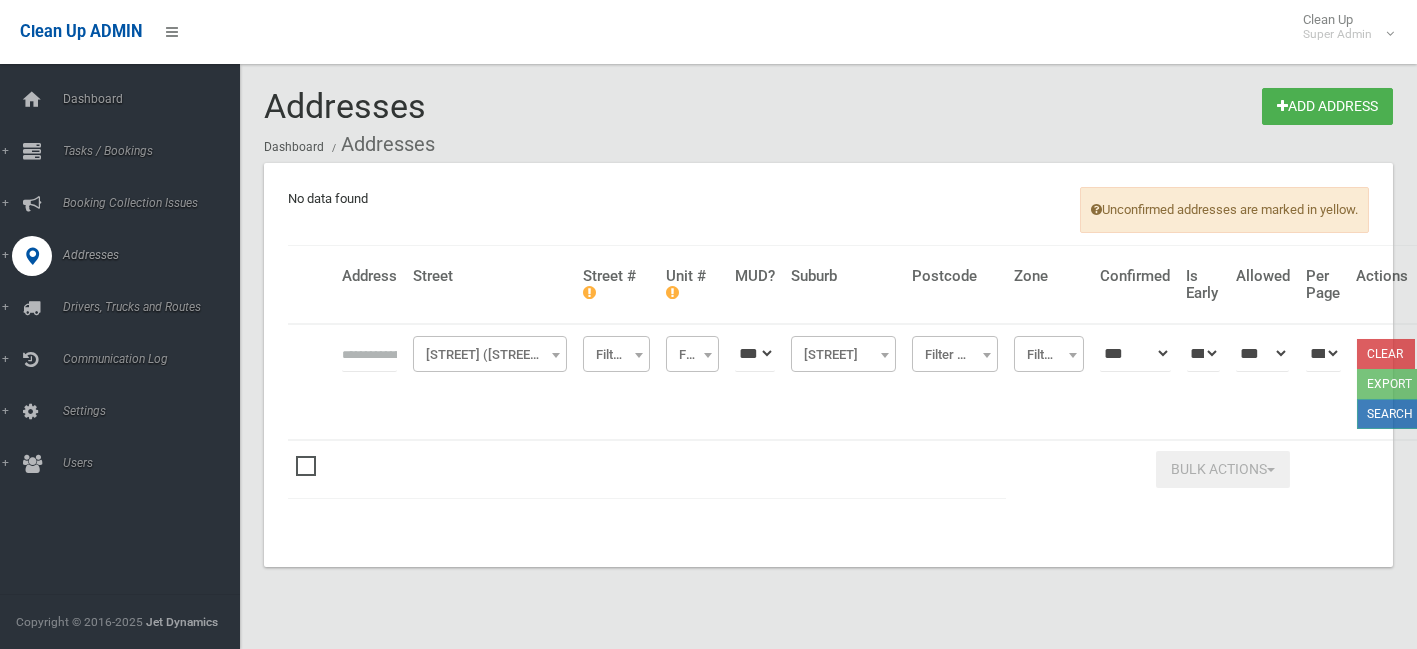 click on "Search" at bounding box center [1391, 414] 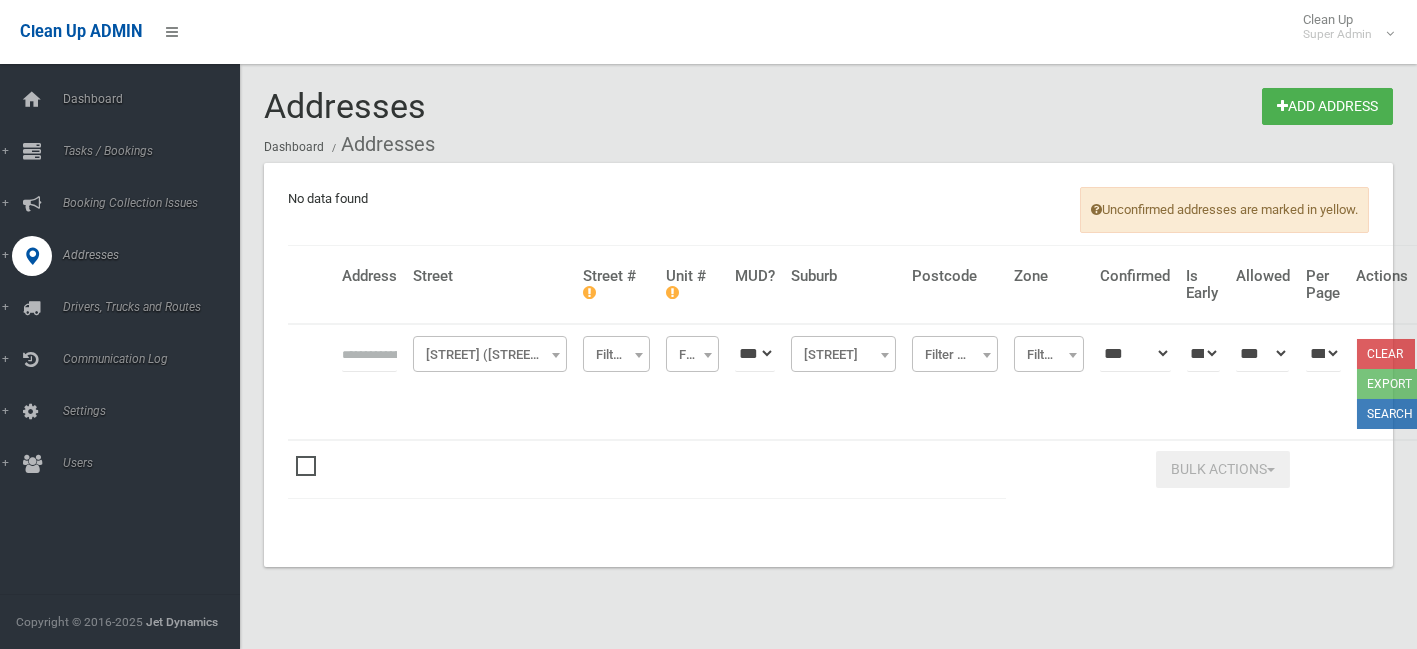 click at bounding box center (639, 355) 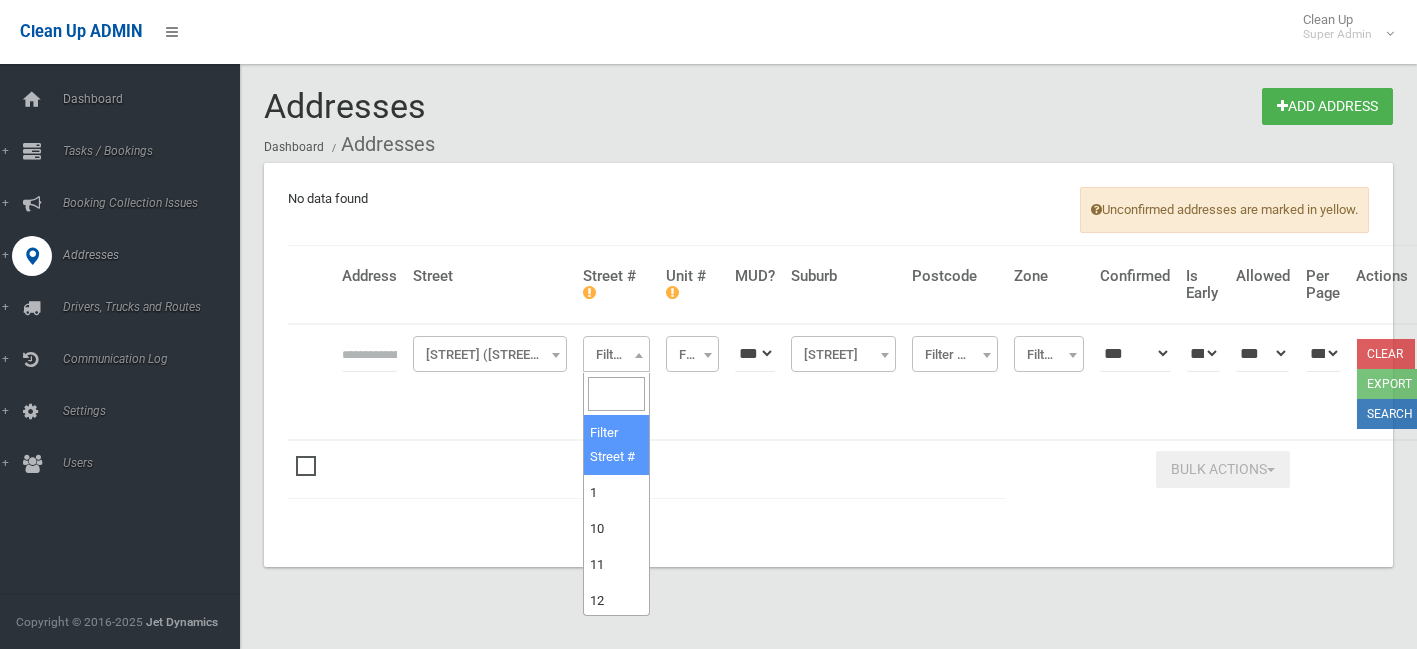 click at bounding box center (616, 394) 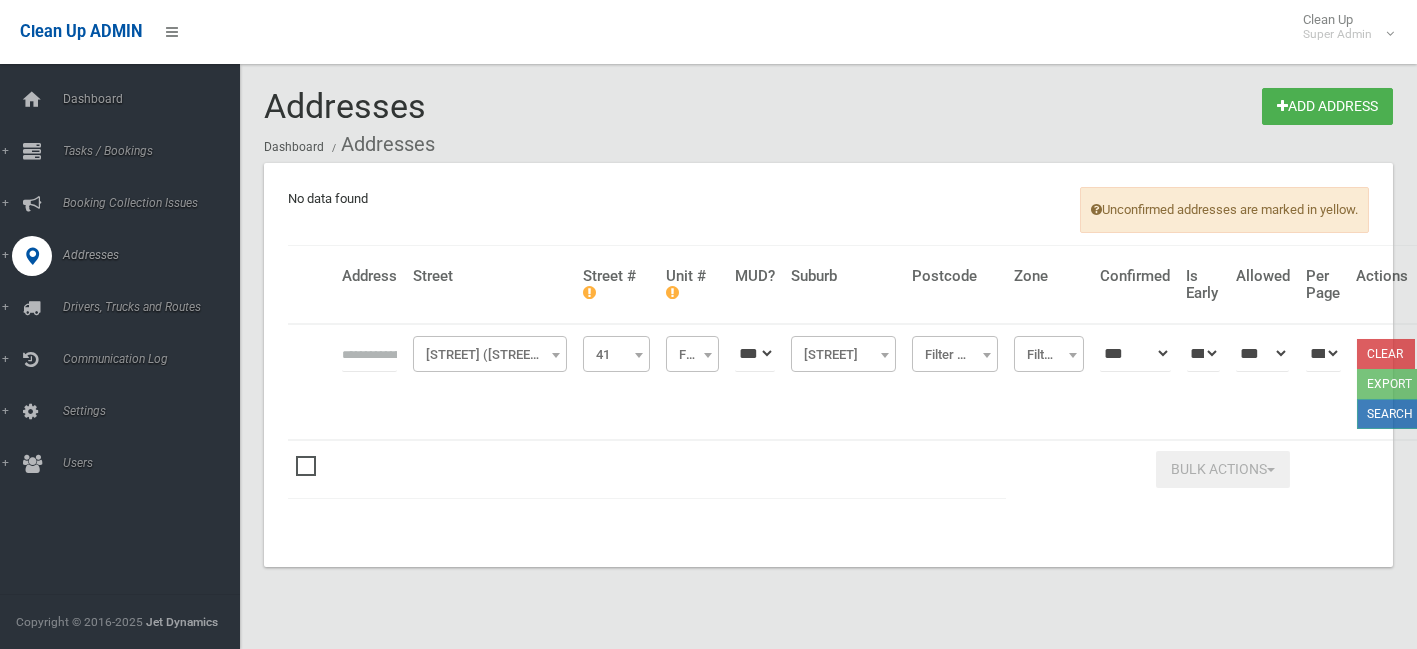 click on "Search" at bounding box center [1391, 414] 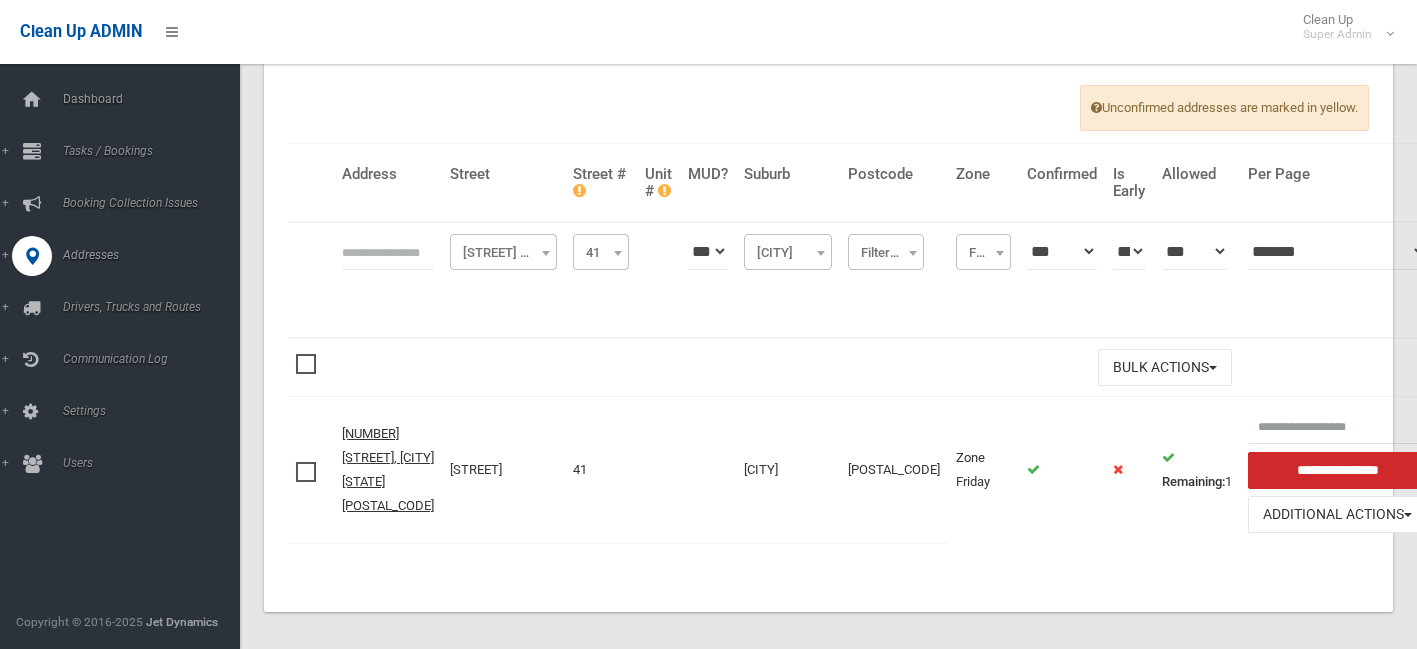 scroll, scrollTop: 131, scrollLeft: 0, axis: vertical 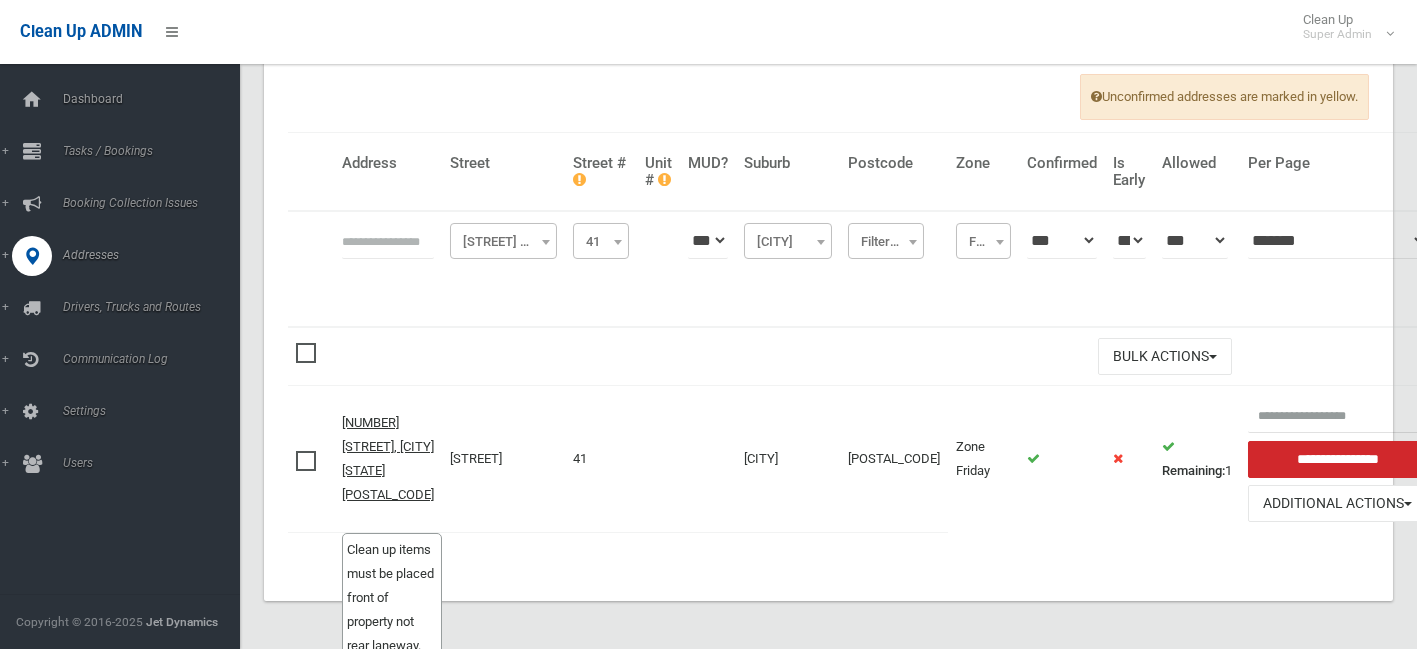 click on "[NUMBER] [STREET], [CITY] [STATE] [POSTAL_CODE]
Clean up items must be placed front of property not rear laneway." at bounding box center [787, 356] 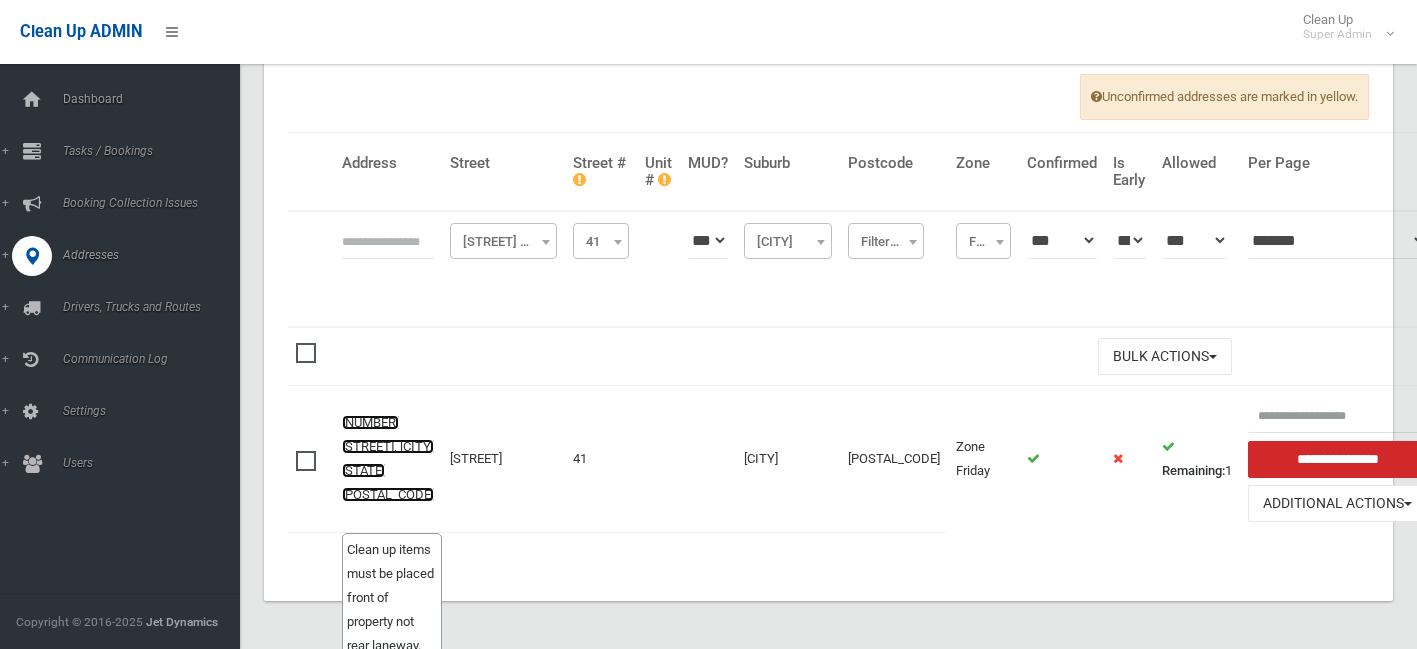 click on "[NUMBER] [STREET], [CITY] [STATE] [POSTAL_CODE]" at bounding box center [388, 458] 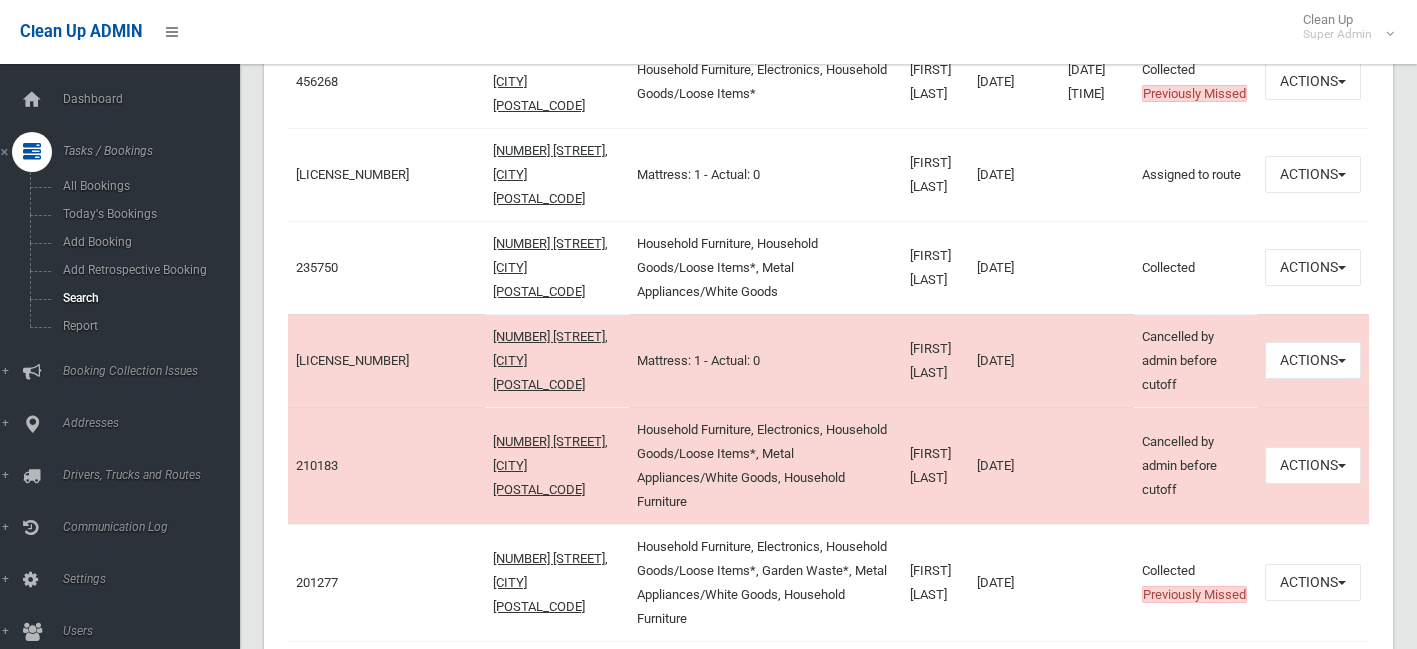 scroll, scrollTop: 588, scrollLeft: 0, axis: vertical 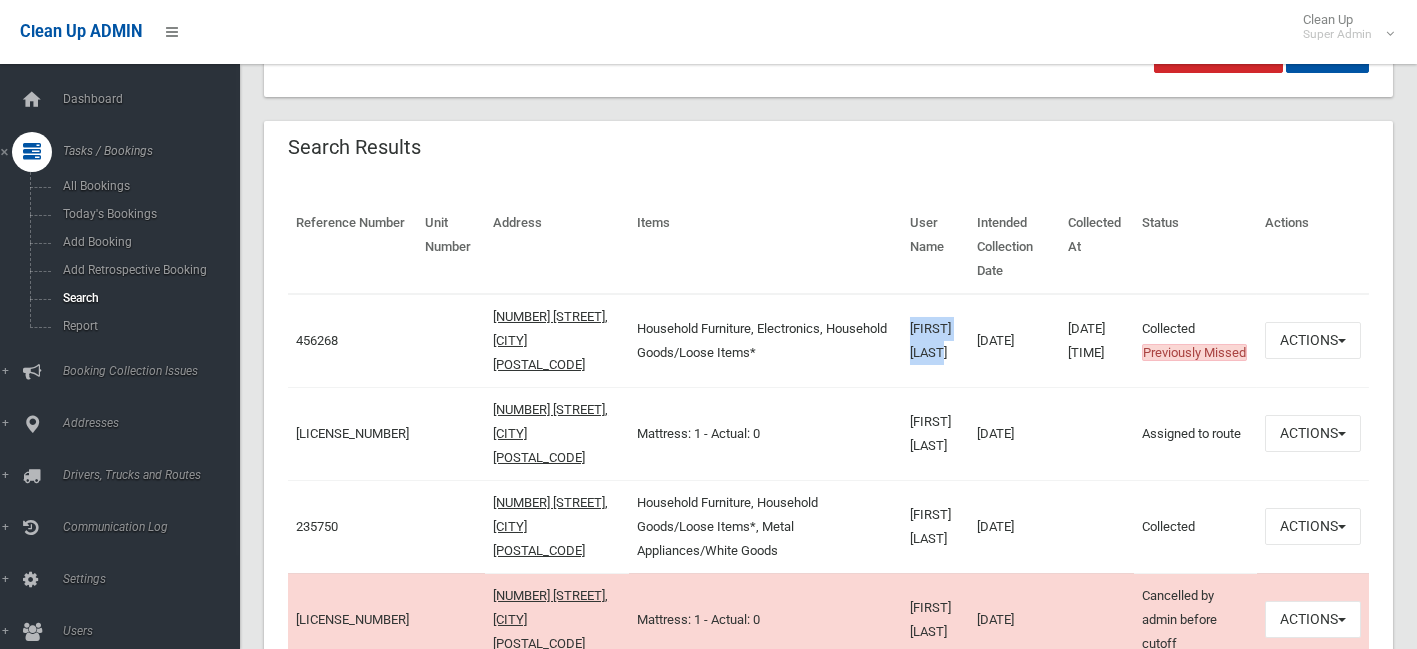 drag, startPoint x: 912, startPoint y: 347, endPoint x: 847, endPoint y: 311, distance: 74.30343 